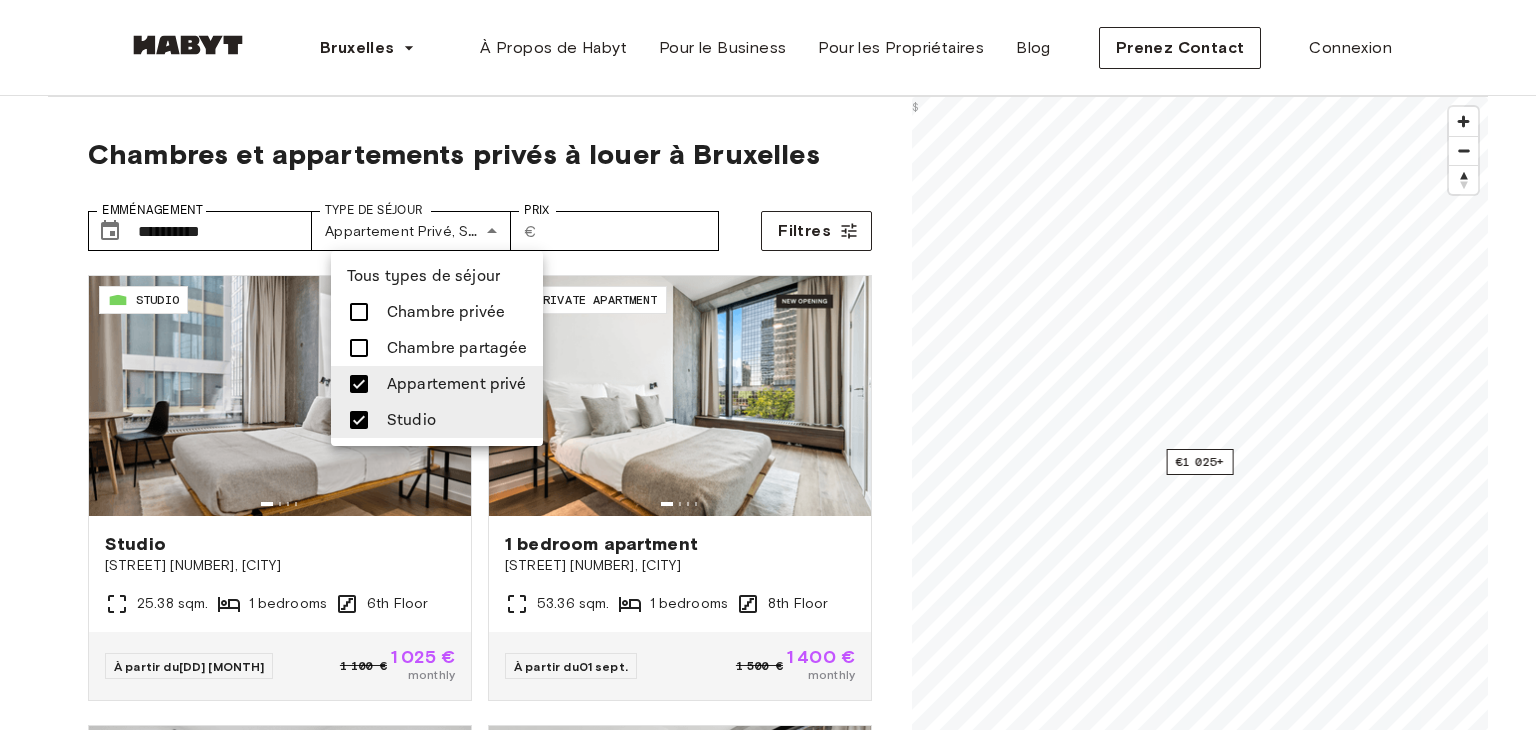 scroll, scrollTop: 0, scrollLeft: 0, axis: both 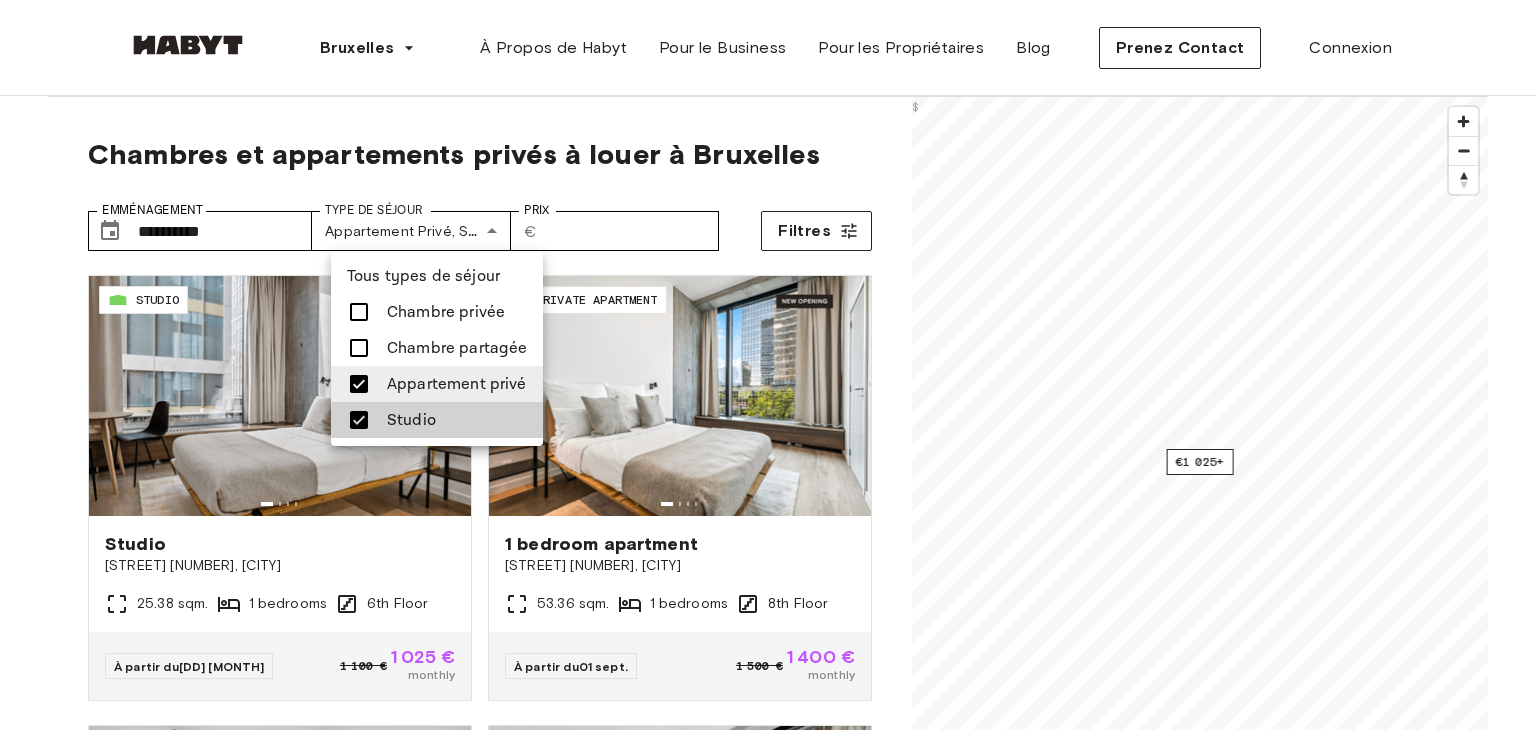 click at bounding box center (768, 365) 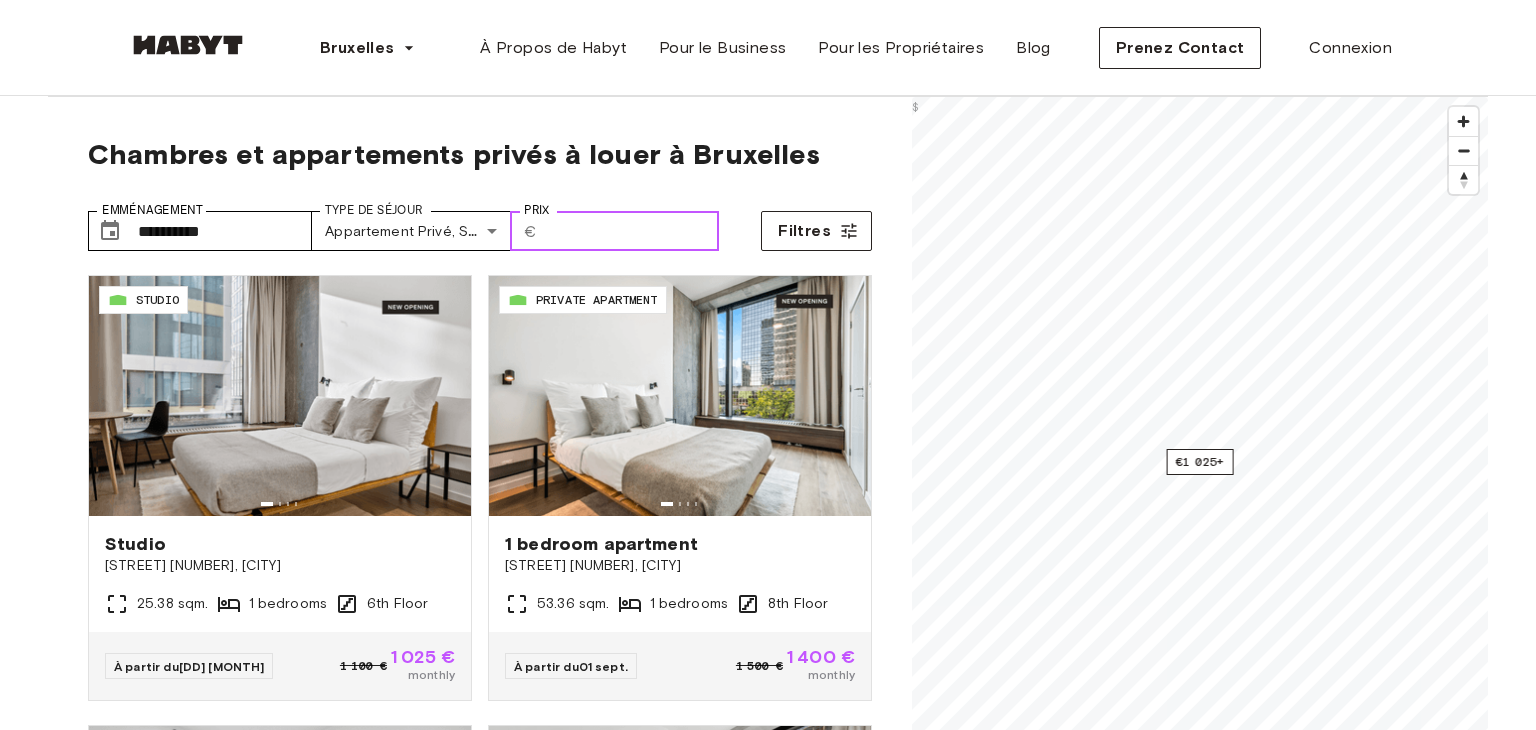 click on "Prix" at bounding box center (632, 231) 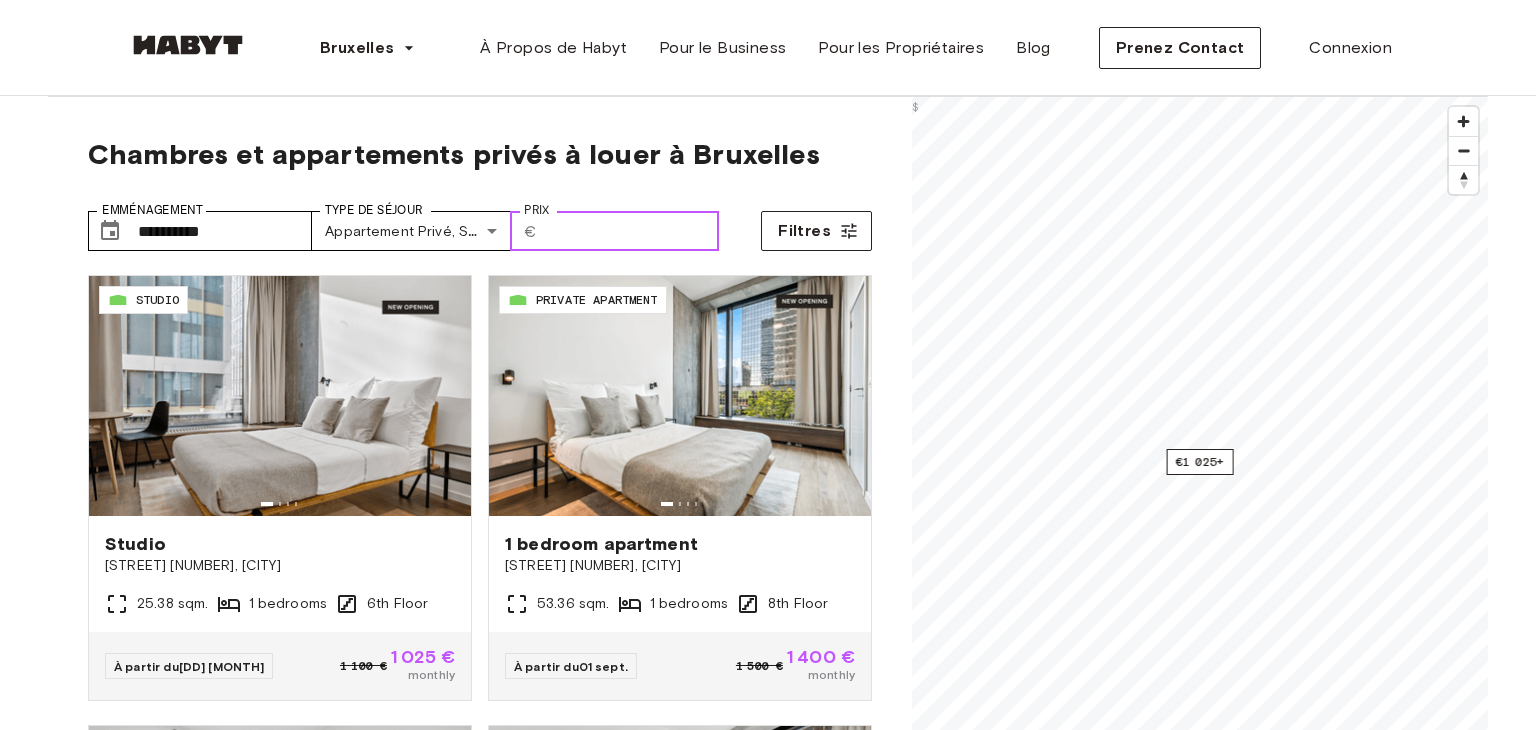 click on "Prix" at bounding box center [632, 231] 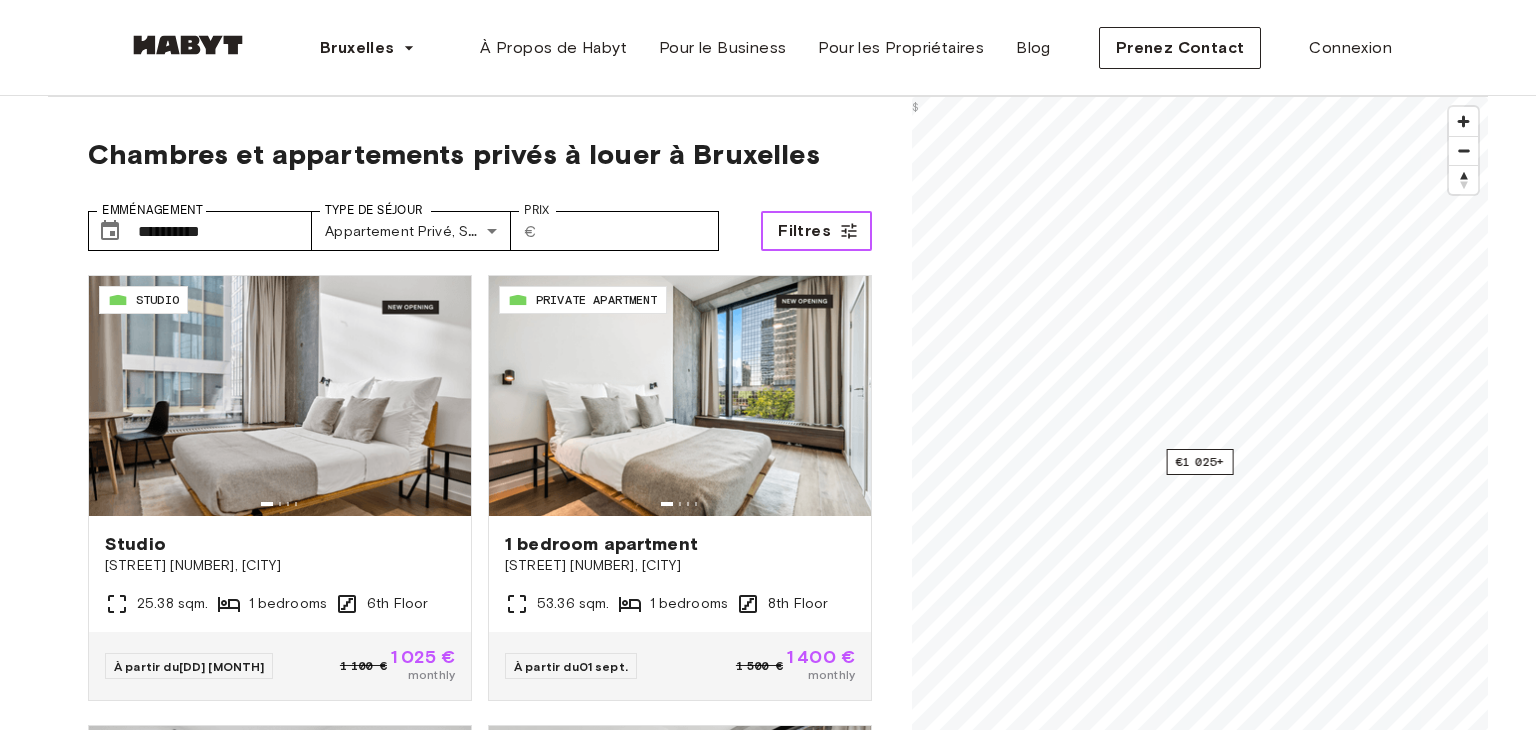 click 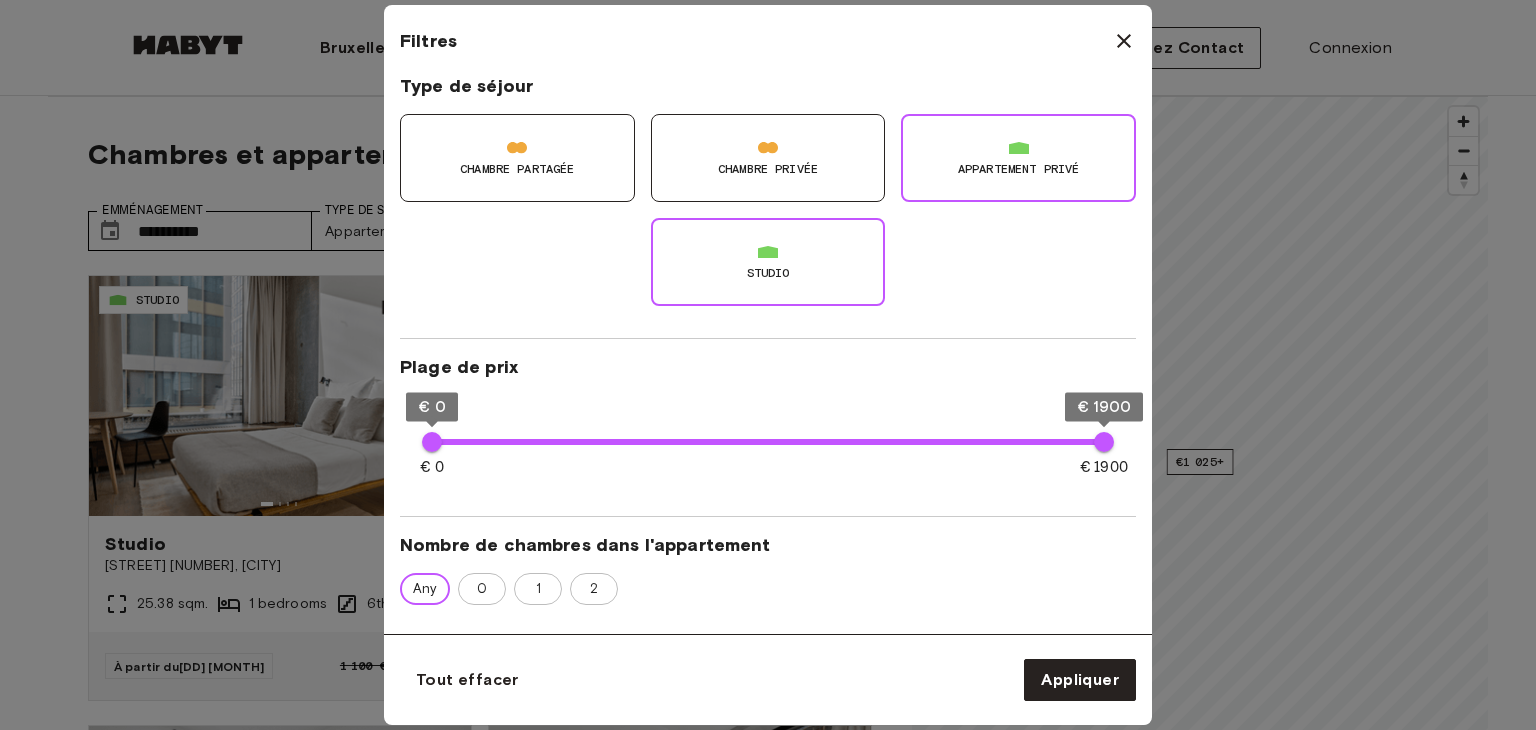 scroll, scrollTop: 133, scrollLeft: 0, axis: vertical 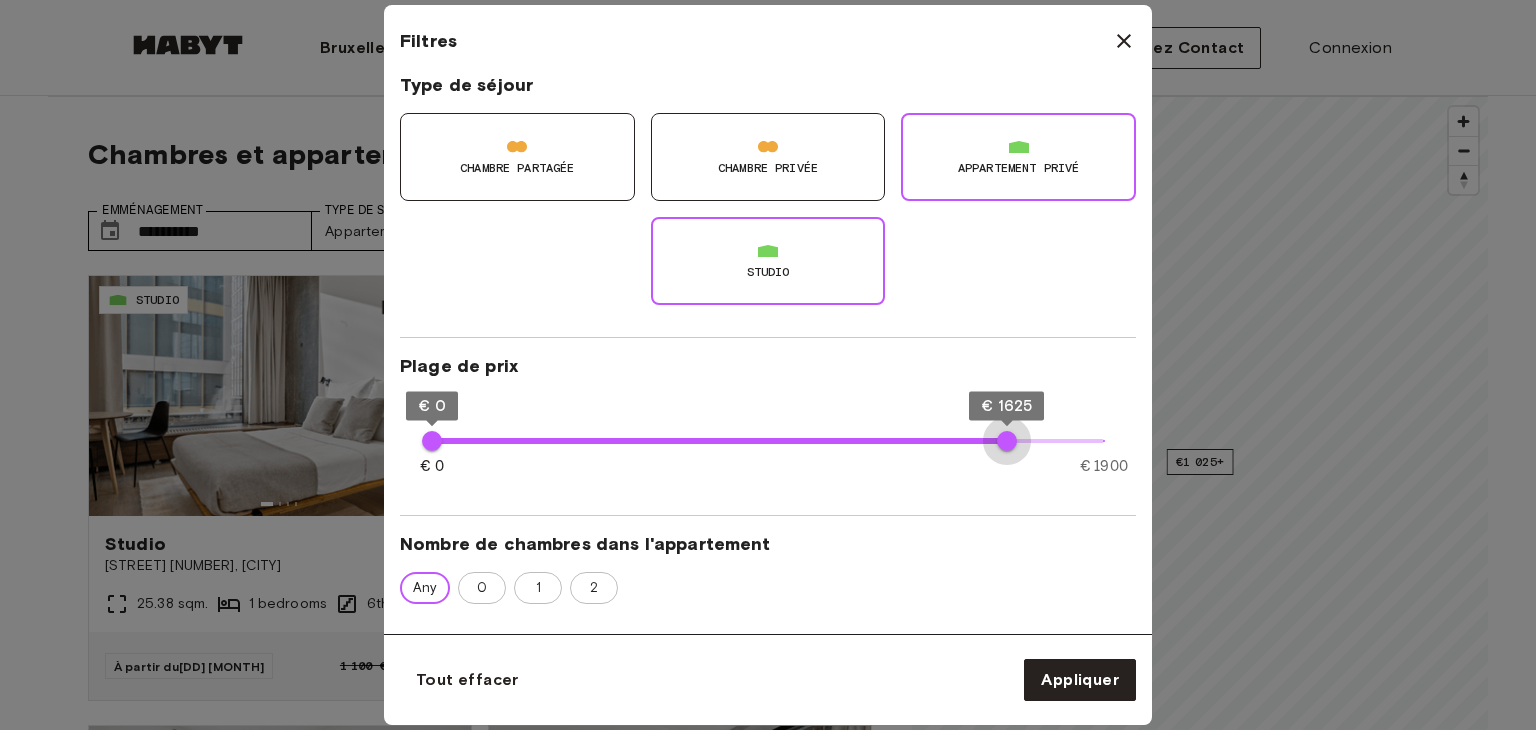 type on "****" 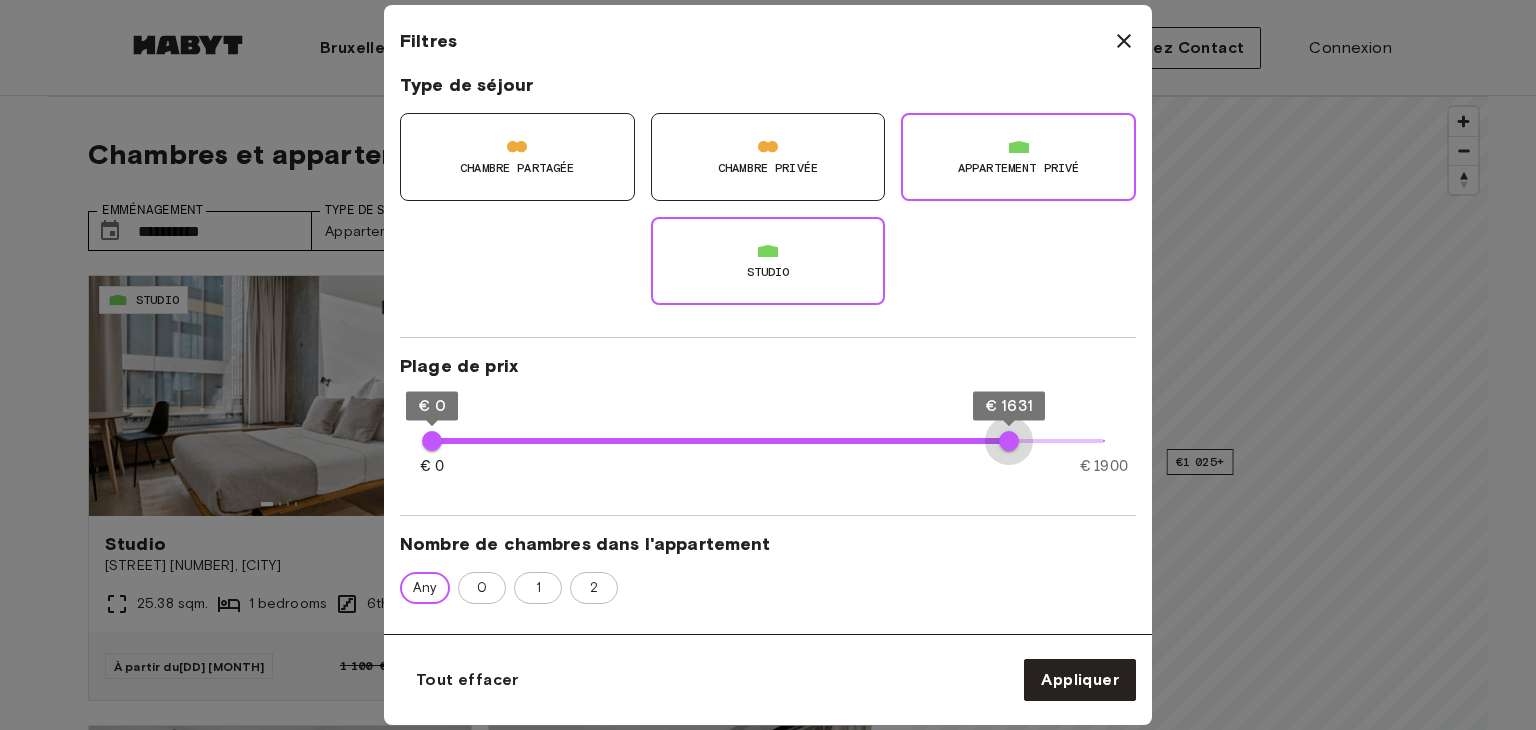 drag, startPoint x: 1112, startPoint y: 439, endPoint x: 1008, endPoint y: 447, distance: 104.307236 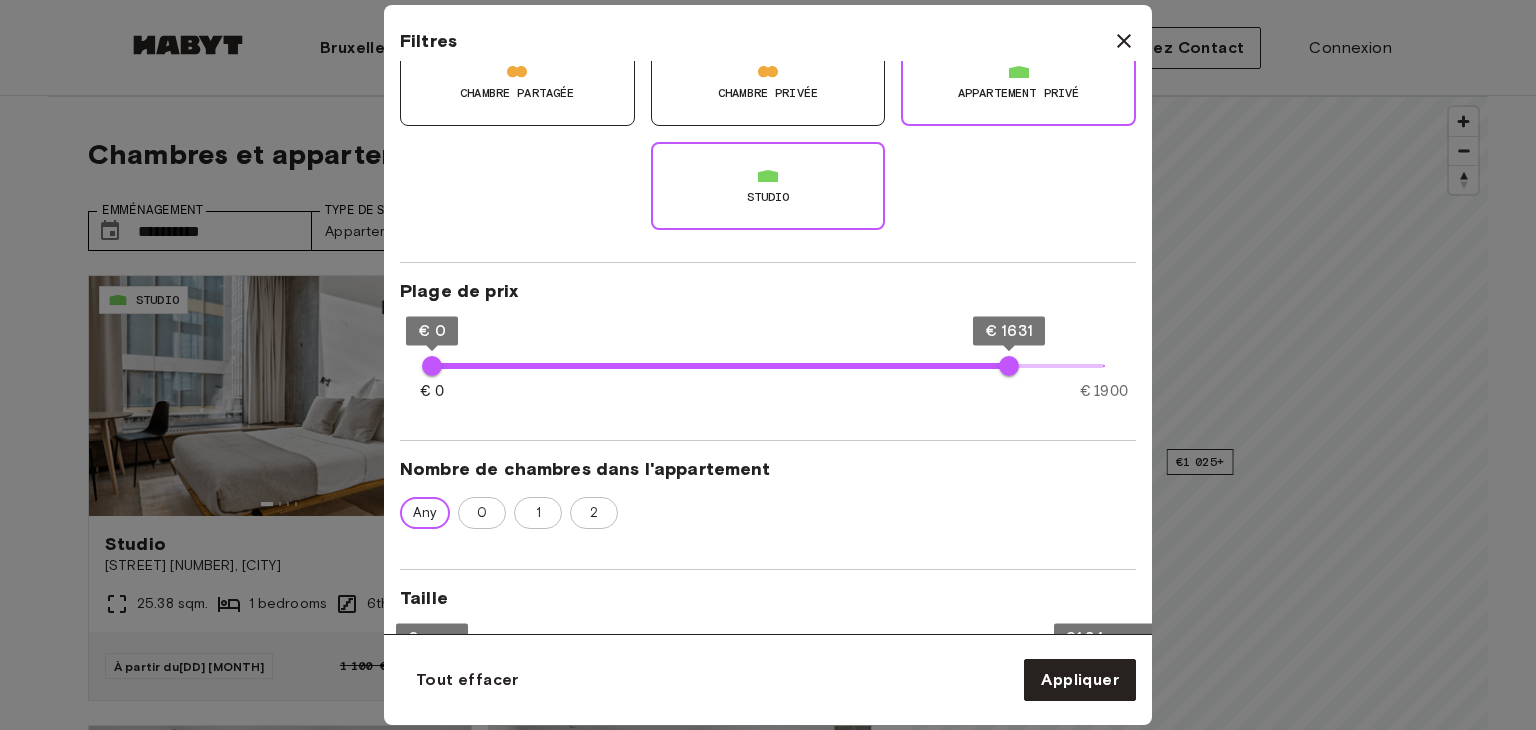 scroll, scrollTop: 211, scrollLeft: 0, axis: vertical 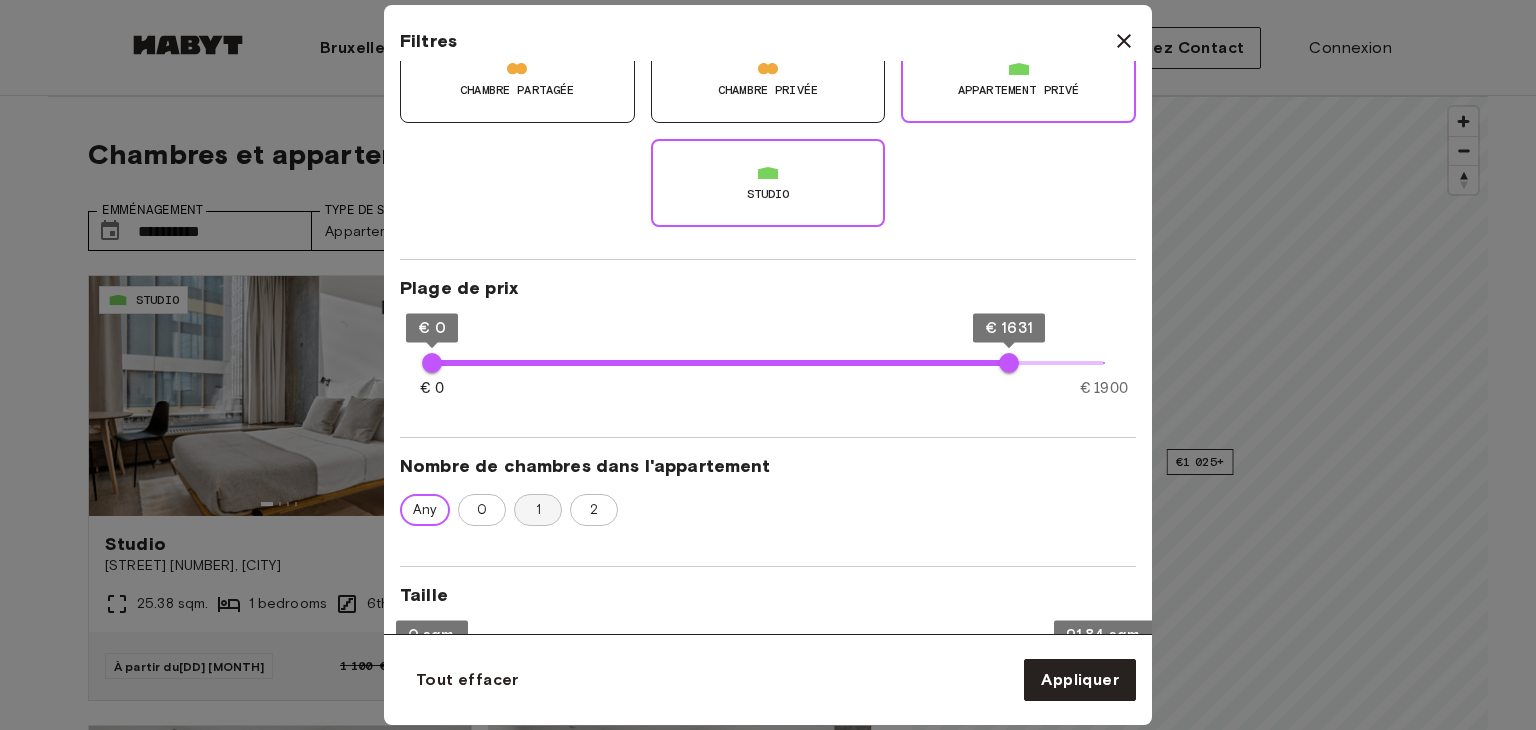 click on "1" at bounding box center [538, 510] 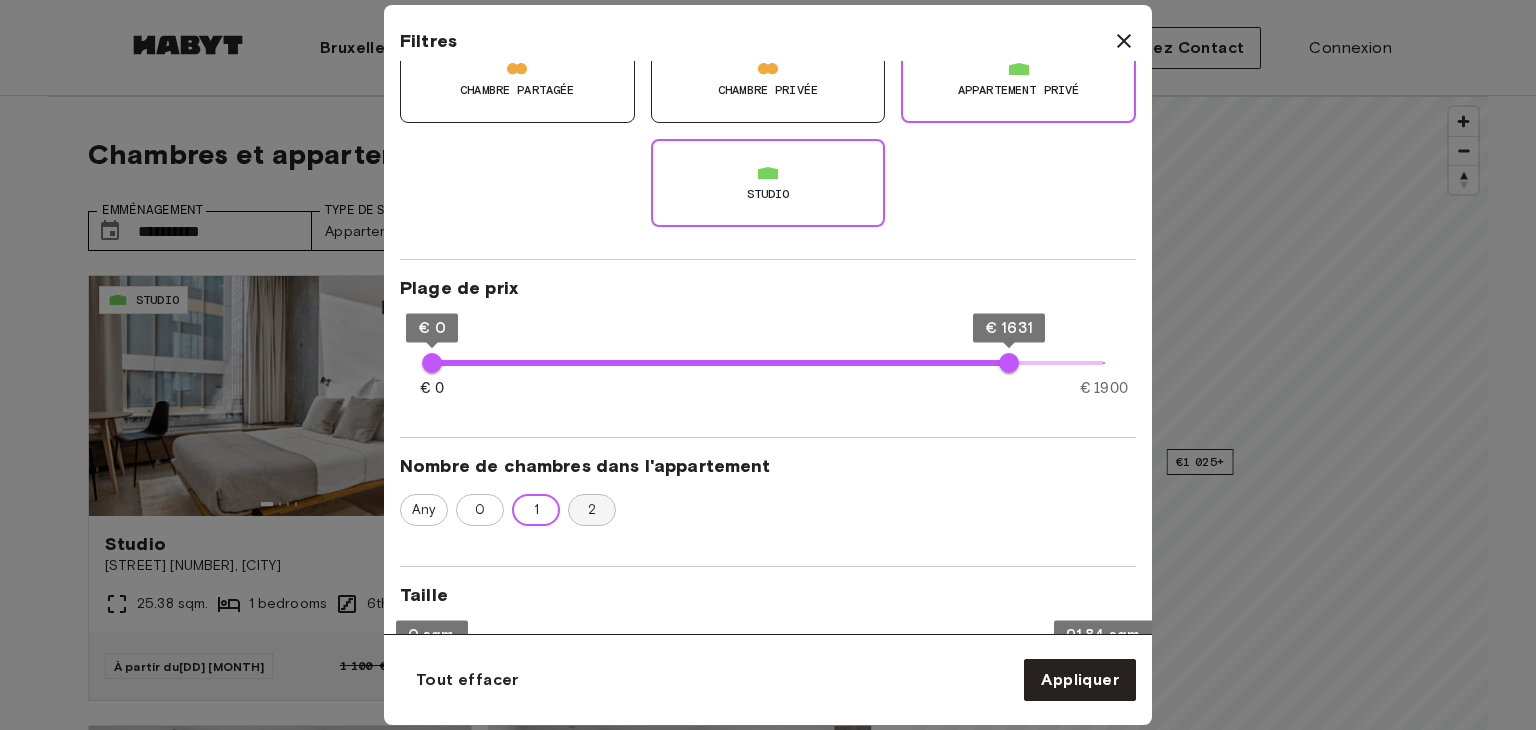 click on "2" at bounding box center (592, 510) 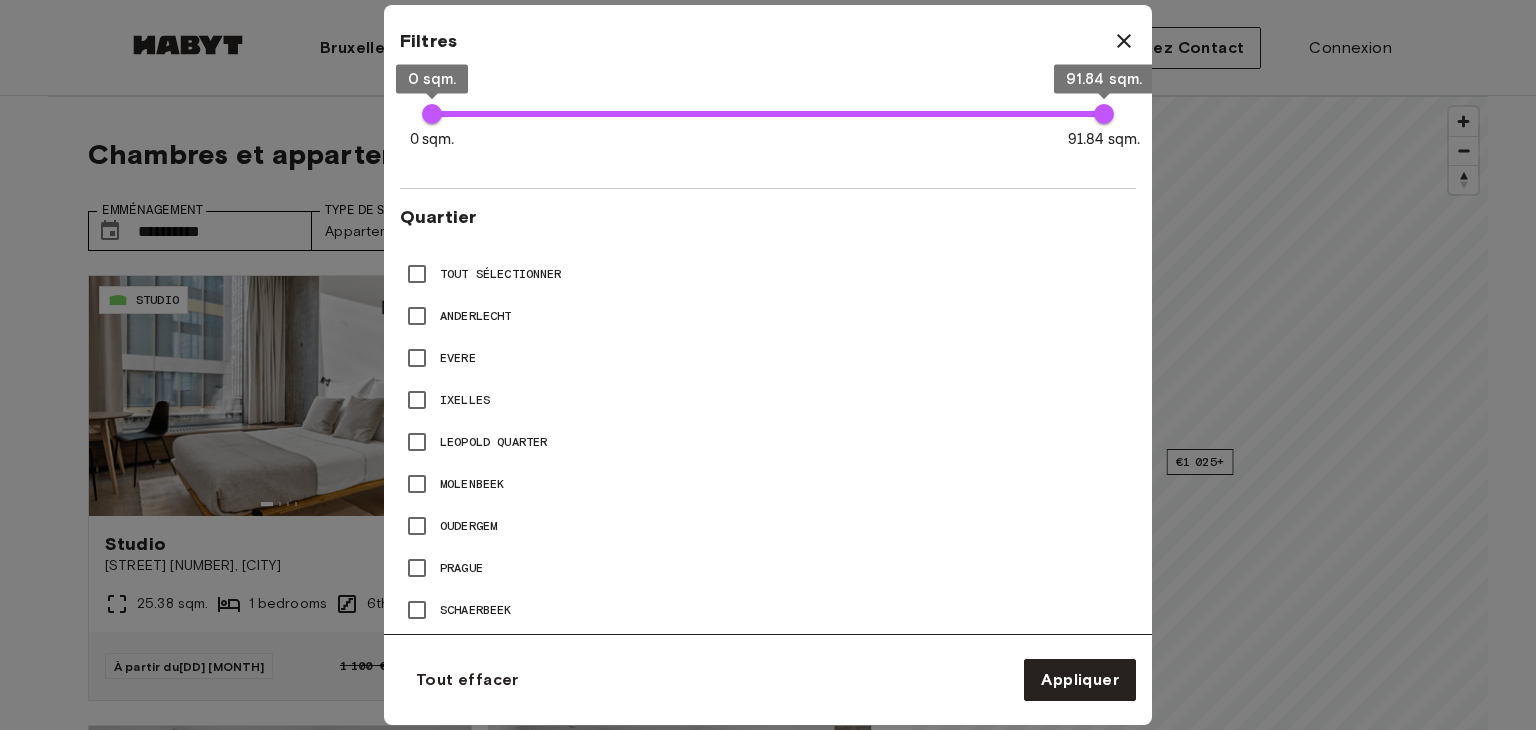 scroll, scrollTop: 804, scrollLeft: 0, axis: vertical 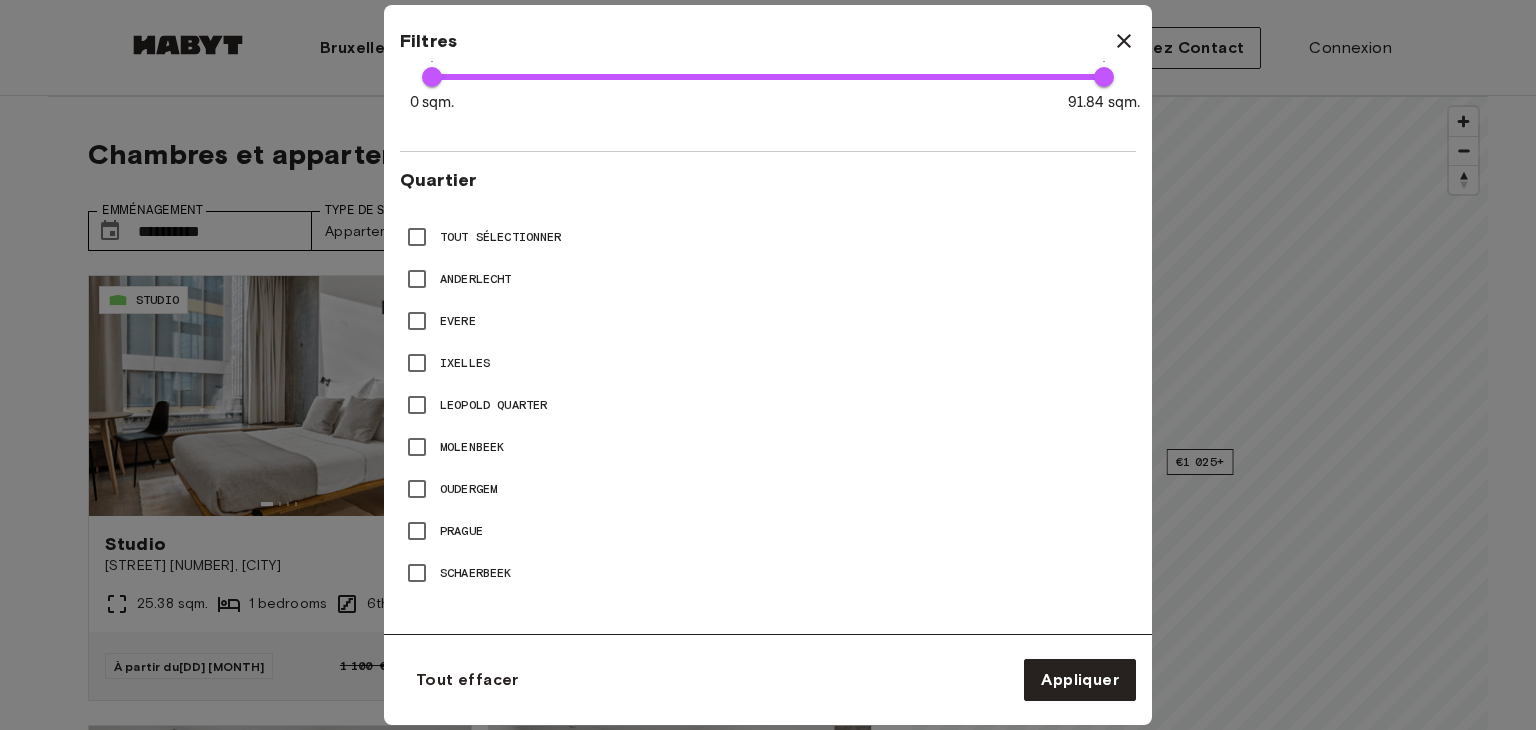type on "**" 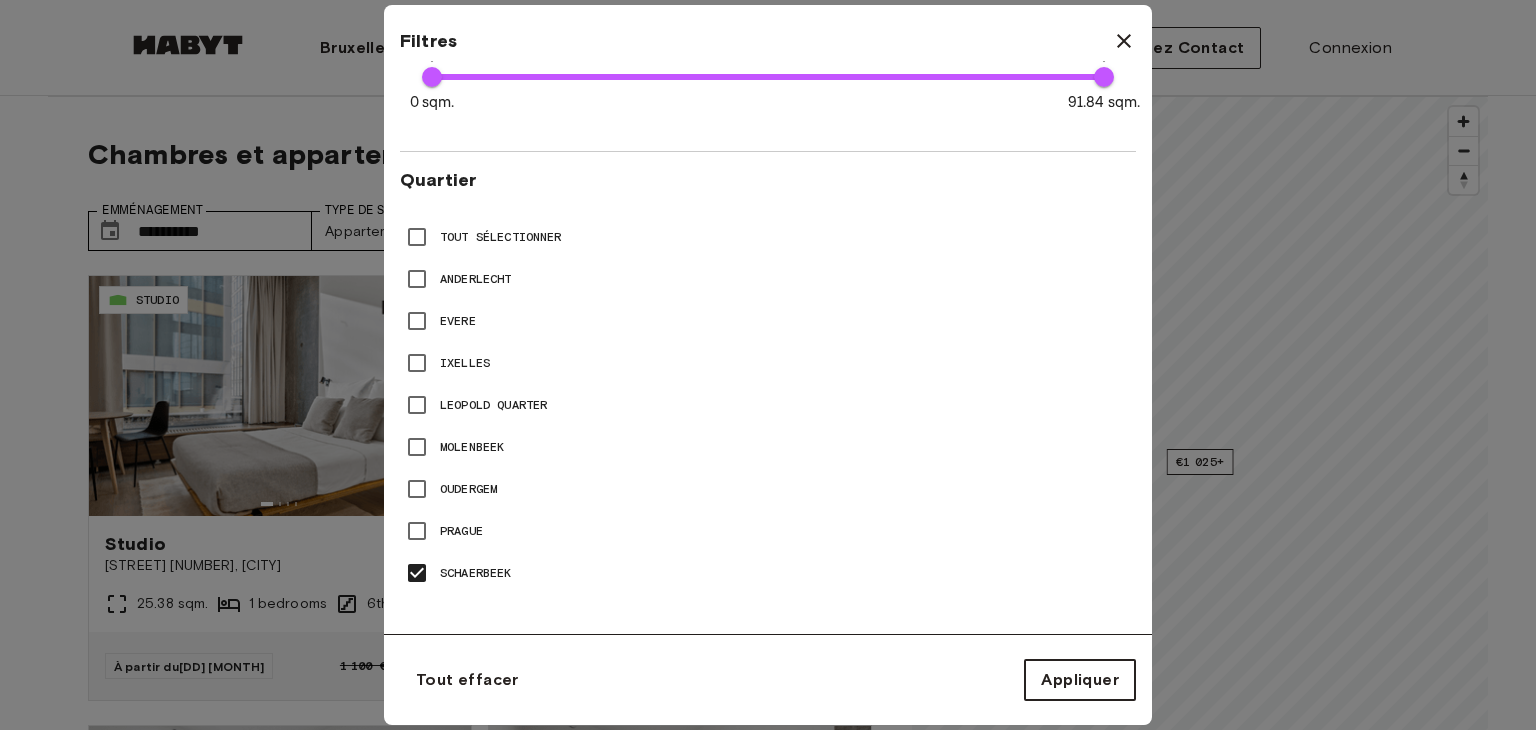 scroll, scrollTop: 803, scrollLeft: 0, axis: vertical 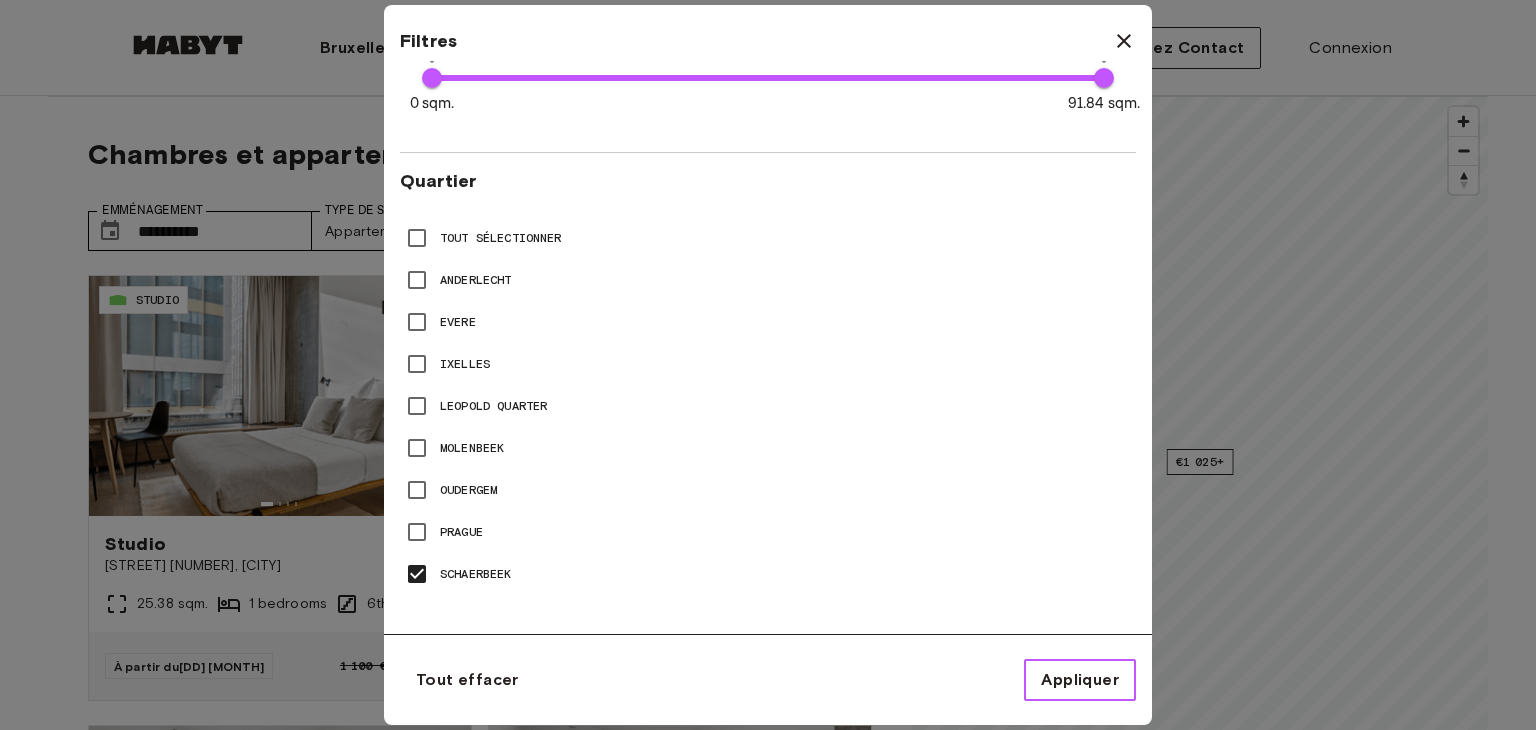 click on "Appliquer" at bounding box center [1080, 680] 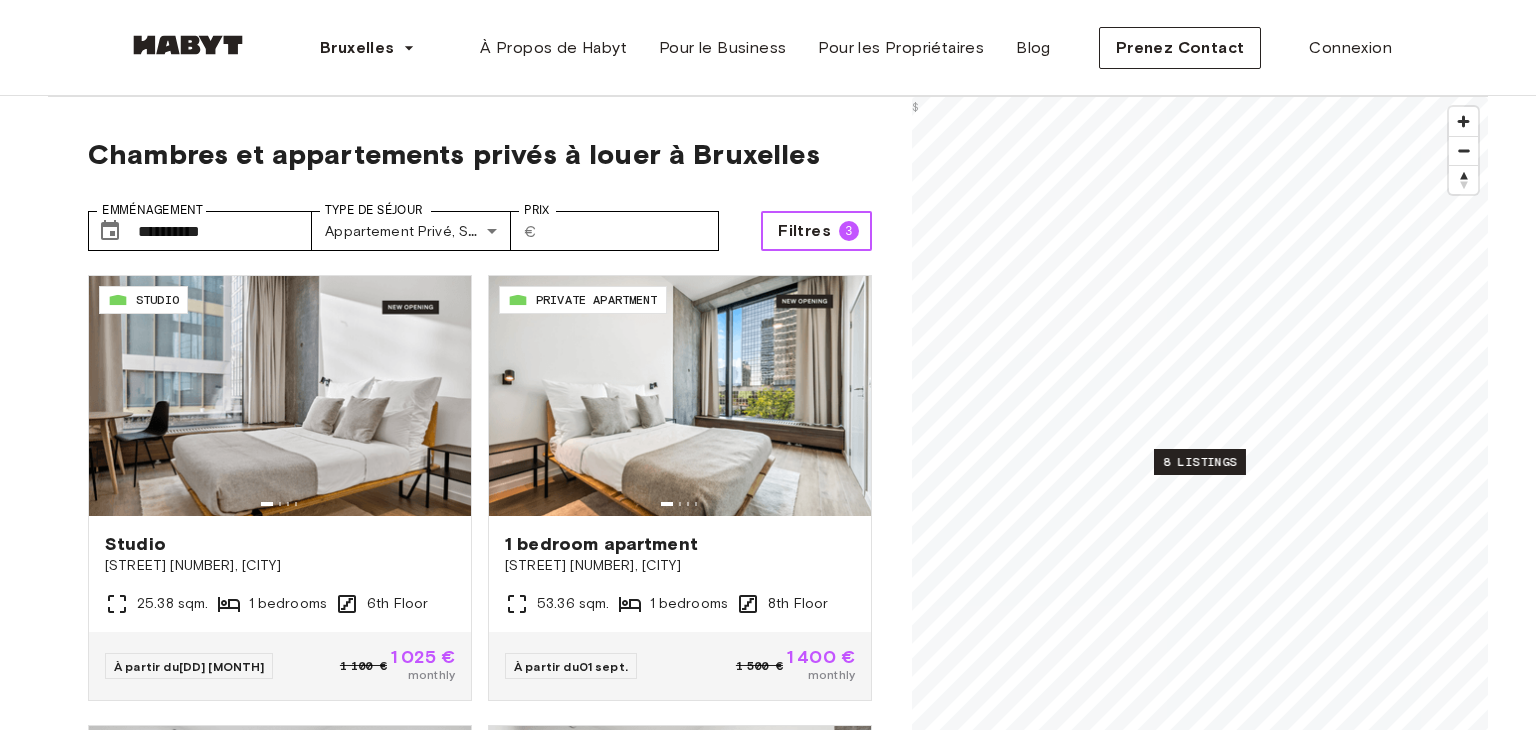 click on "8 listings" at bounding box center [1200, 462] 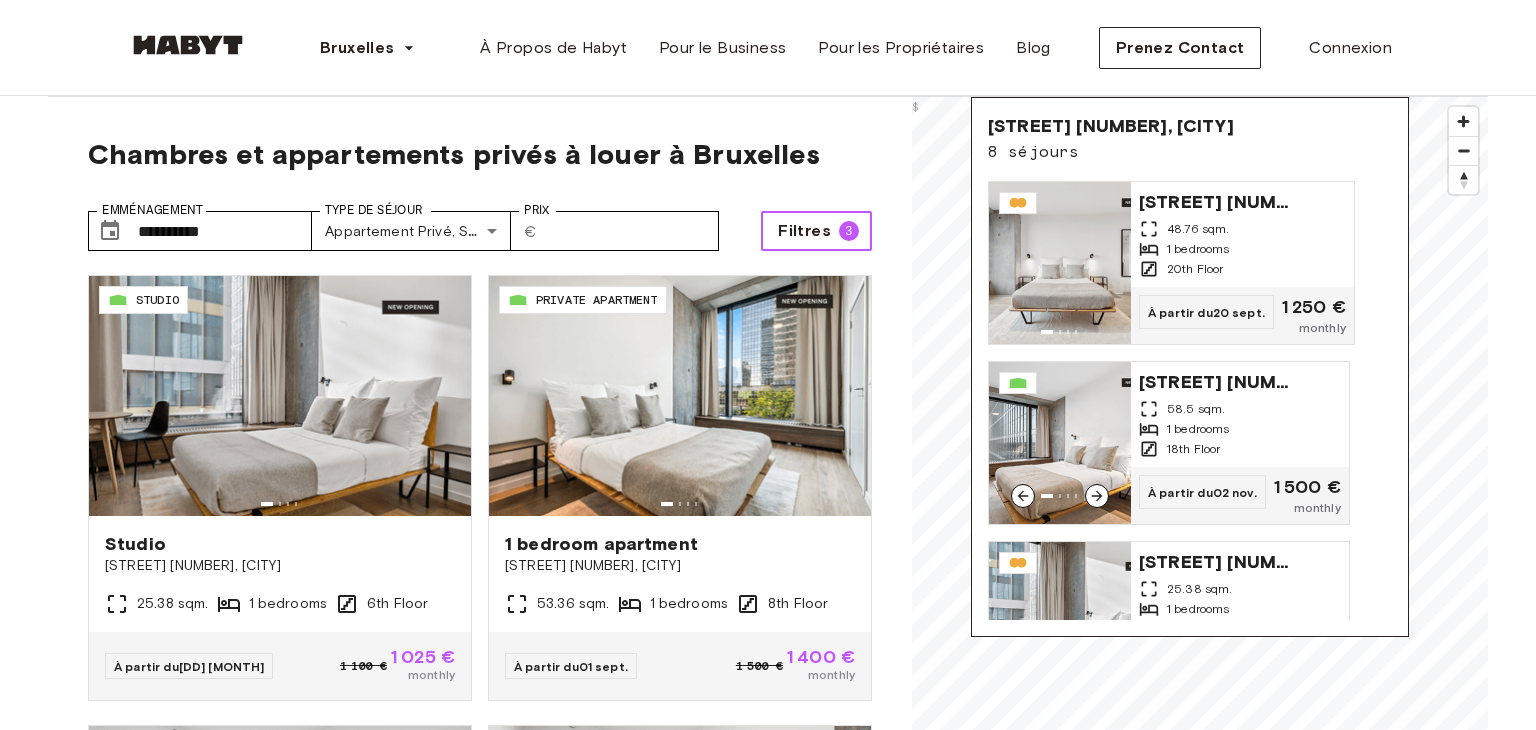 scroll, scrollTop: 717, scrollLeft: 0, axis: vertical 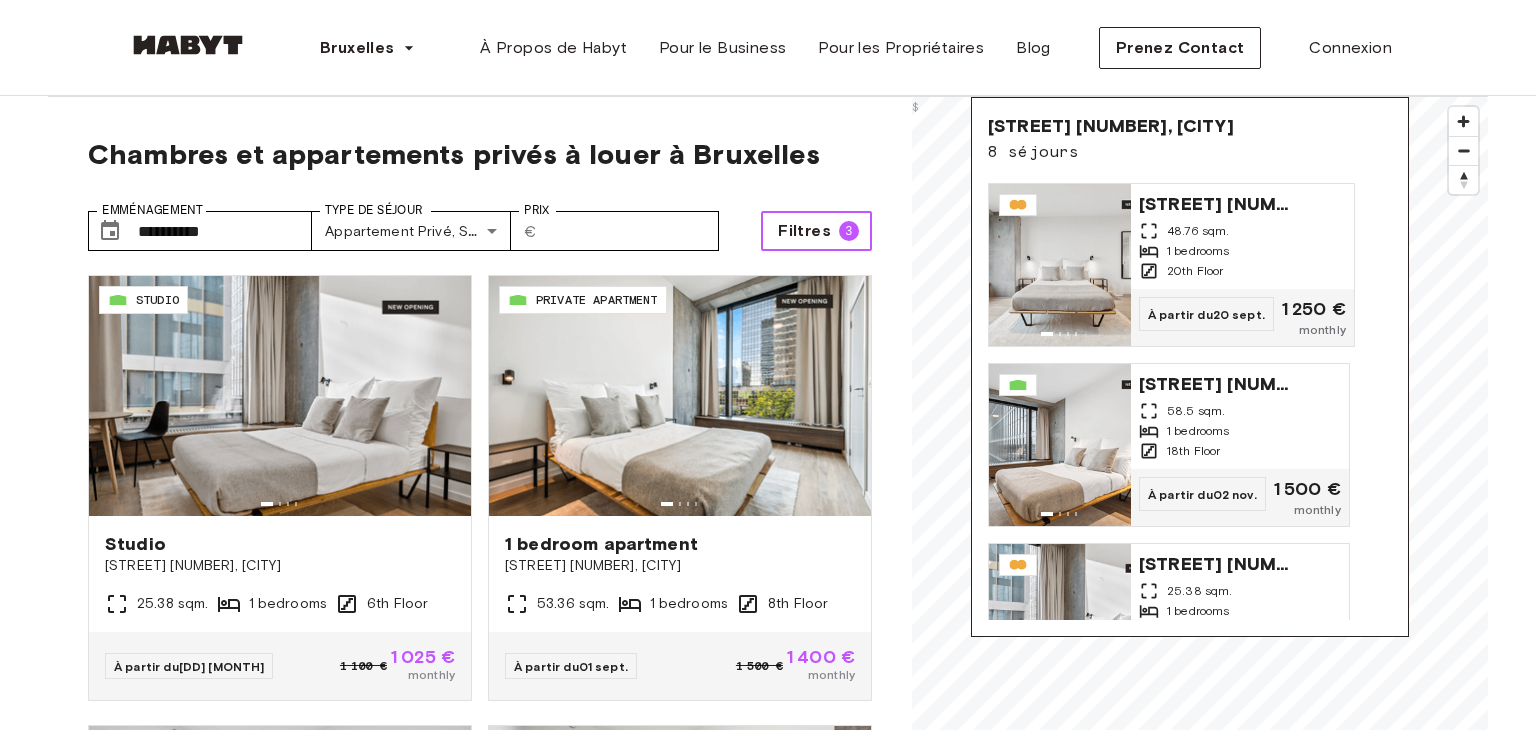click on "Filtres" at bounding box center (804, 231) 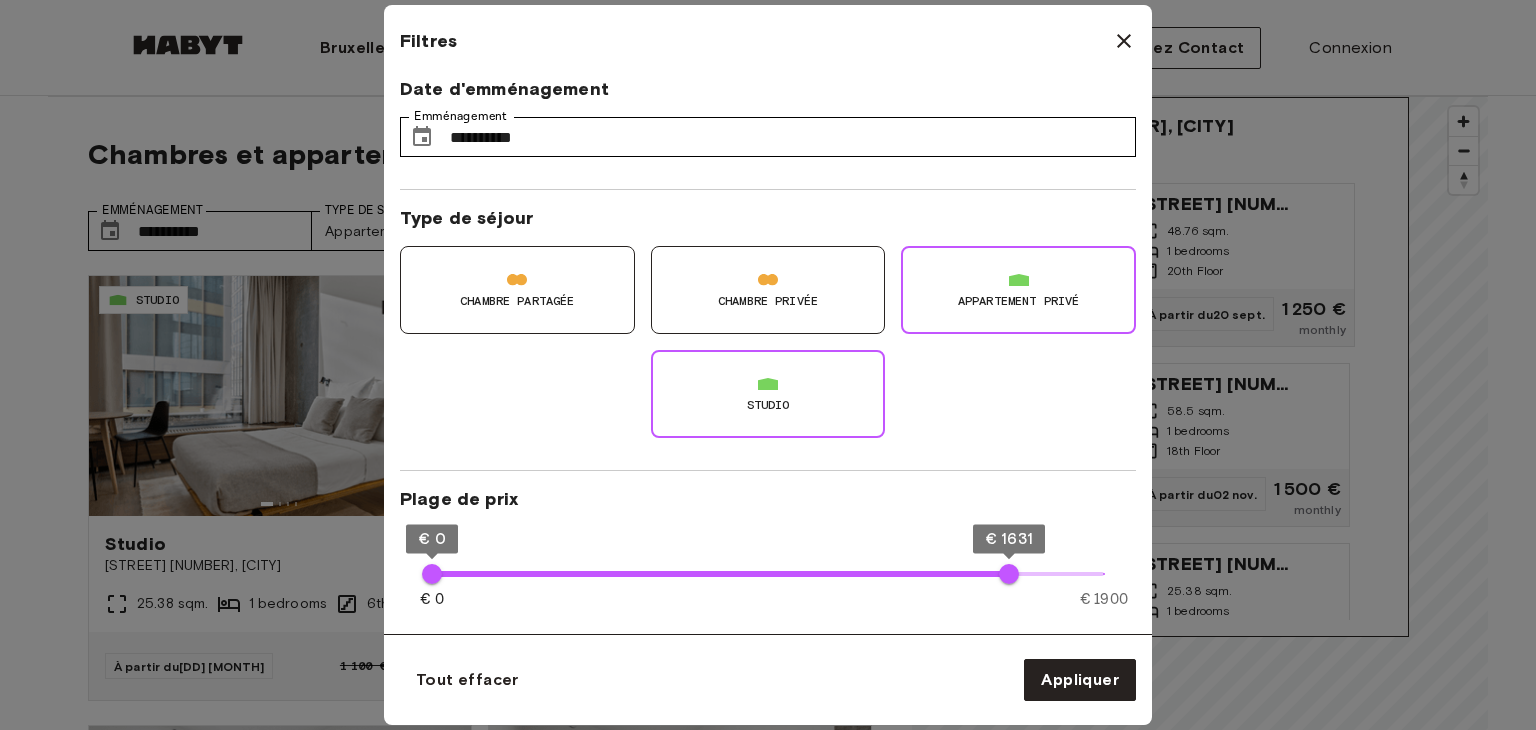 click 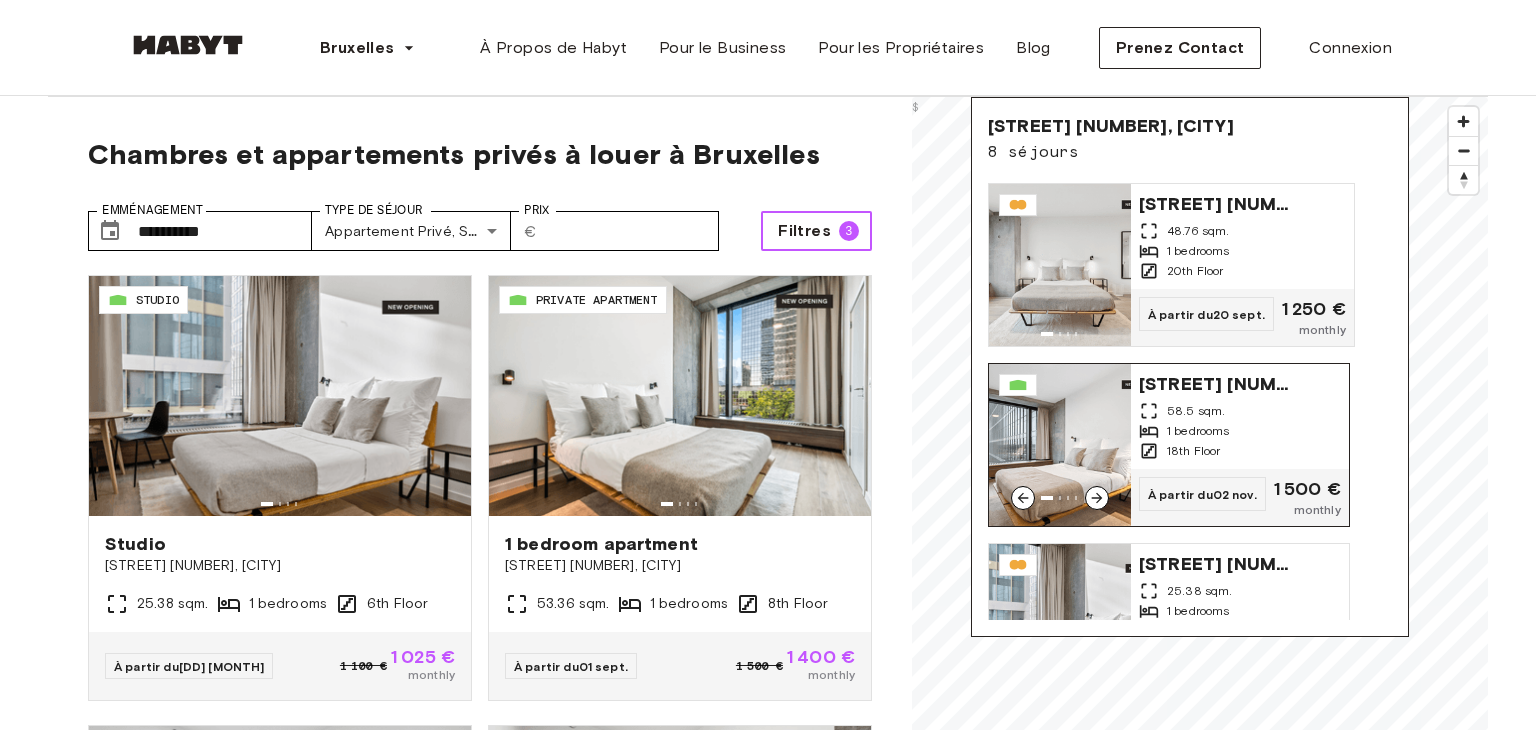 scroll, scrollTop: 0, scrollLeft: 0, axis: both 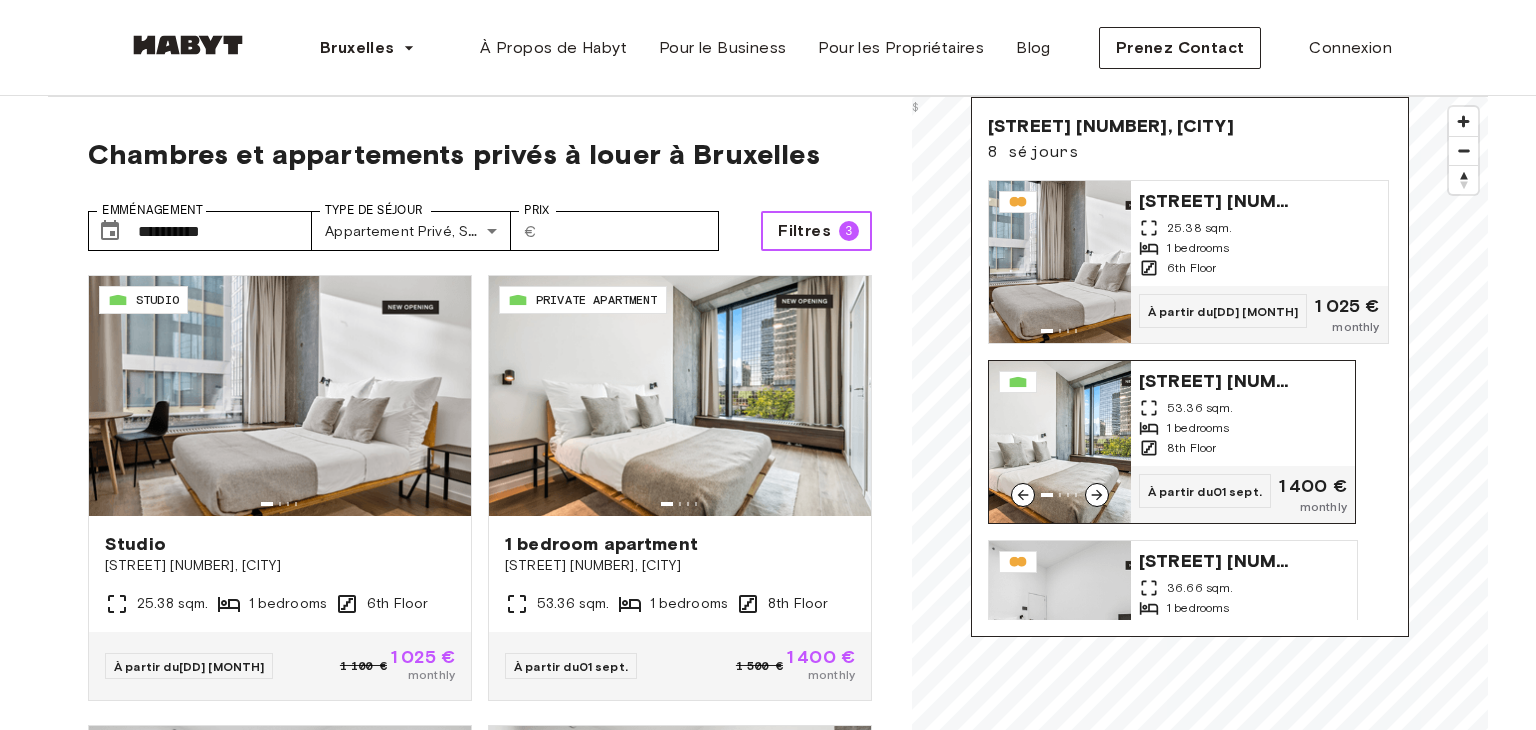click at bounding box center (1060, 442) 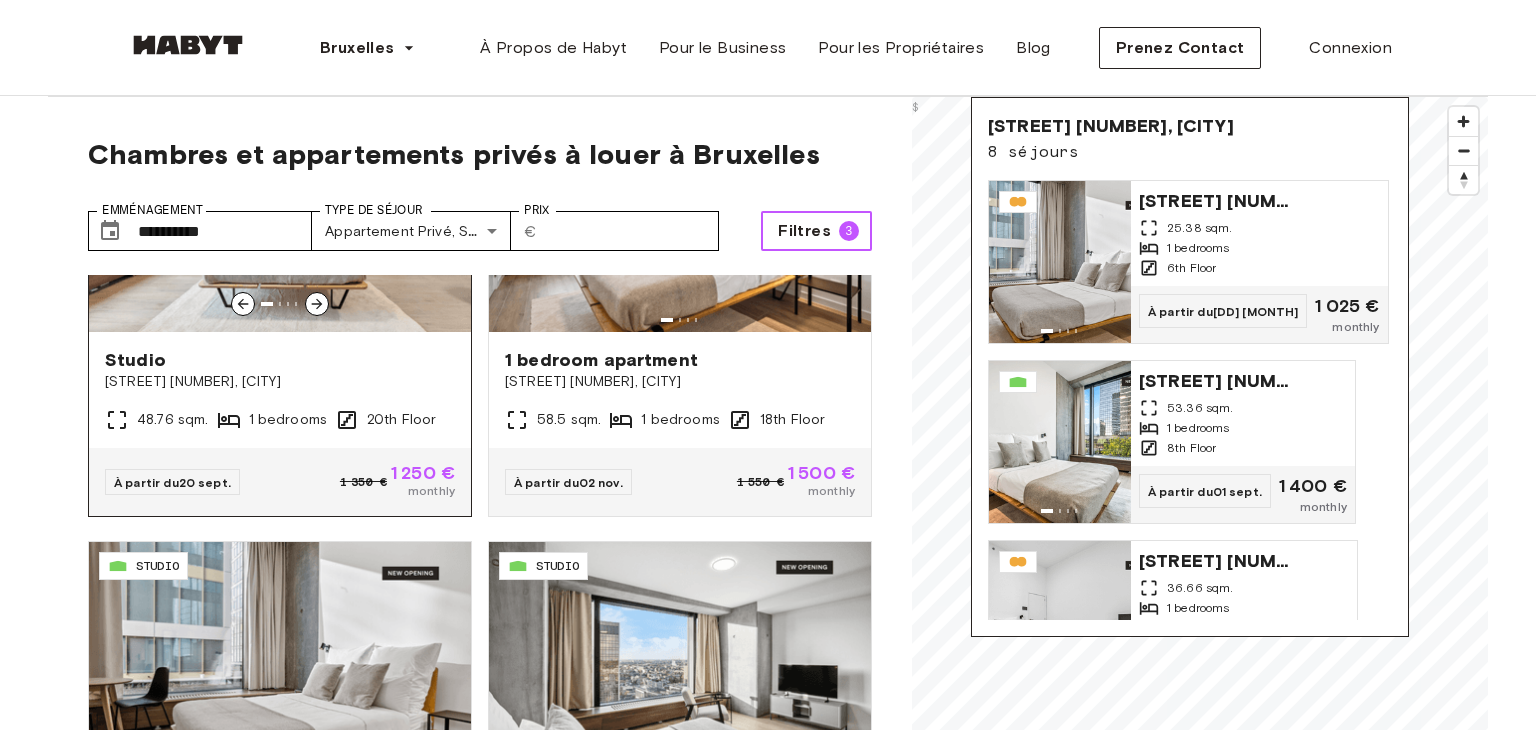 scroll, scrollTop: 0, scrollLeft: 0, axis: both 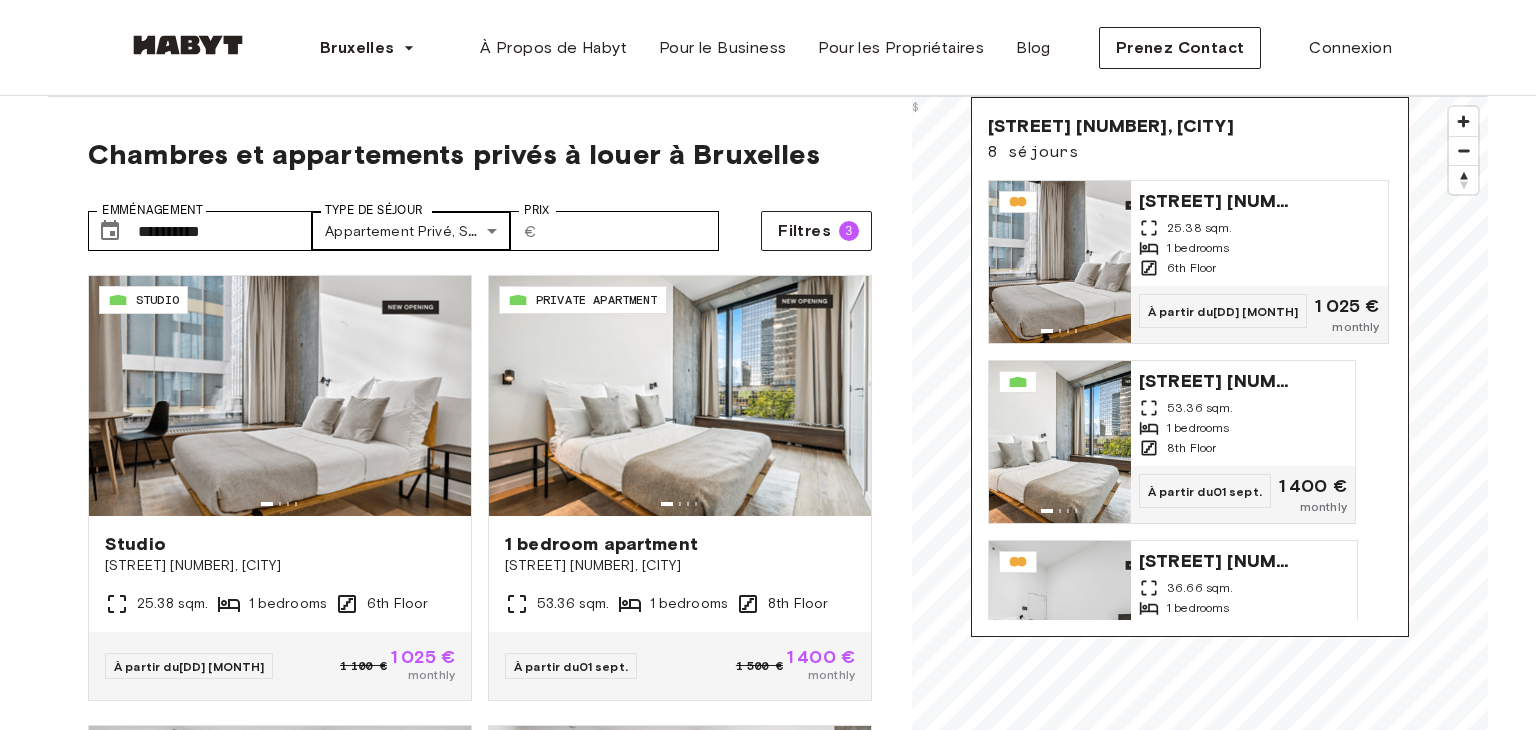 click on "Type de séjour" at bounding box center [374, 210] 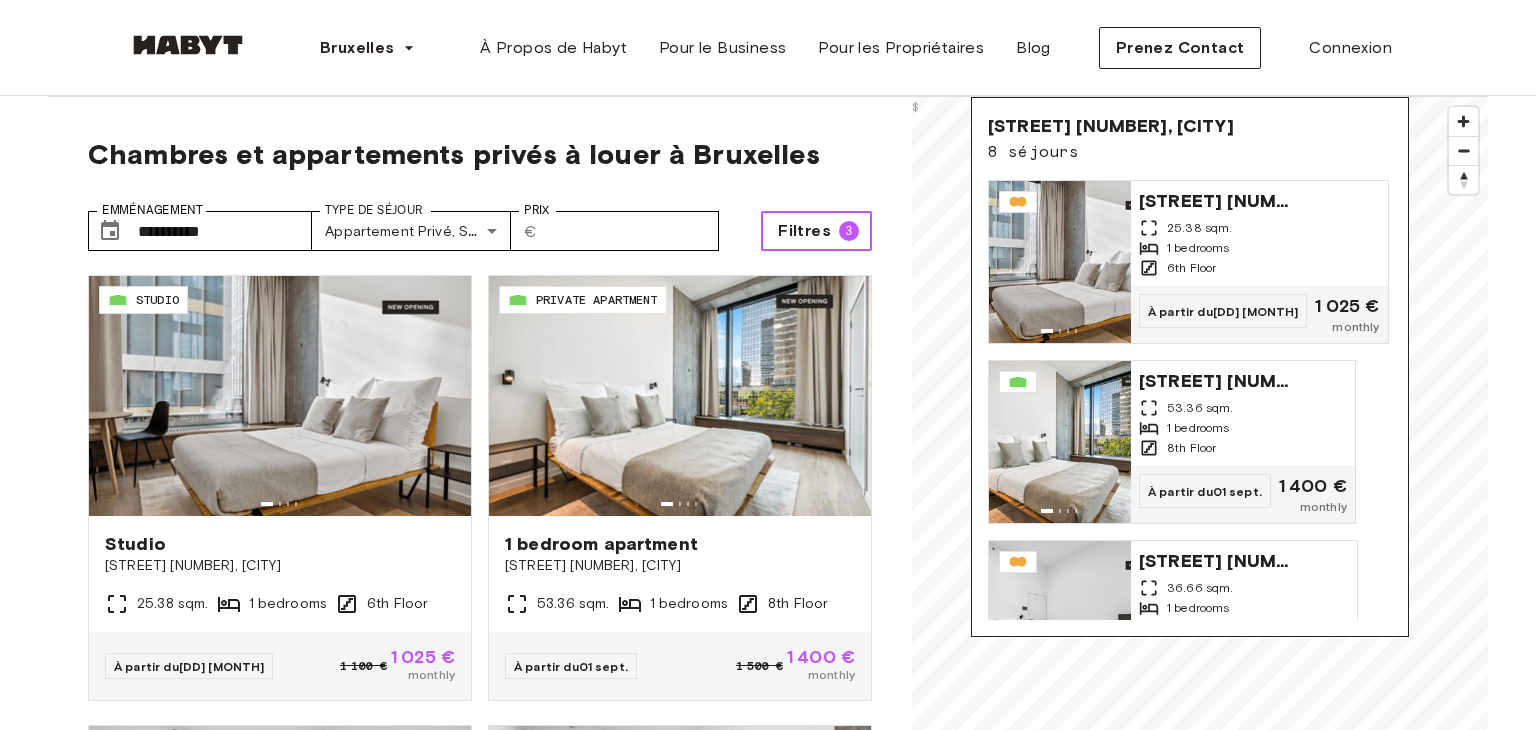 click on "Filtres" at bounding box center (804, 231) 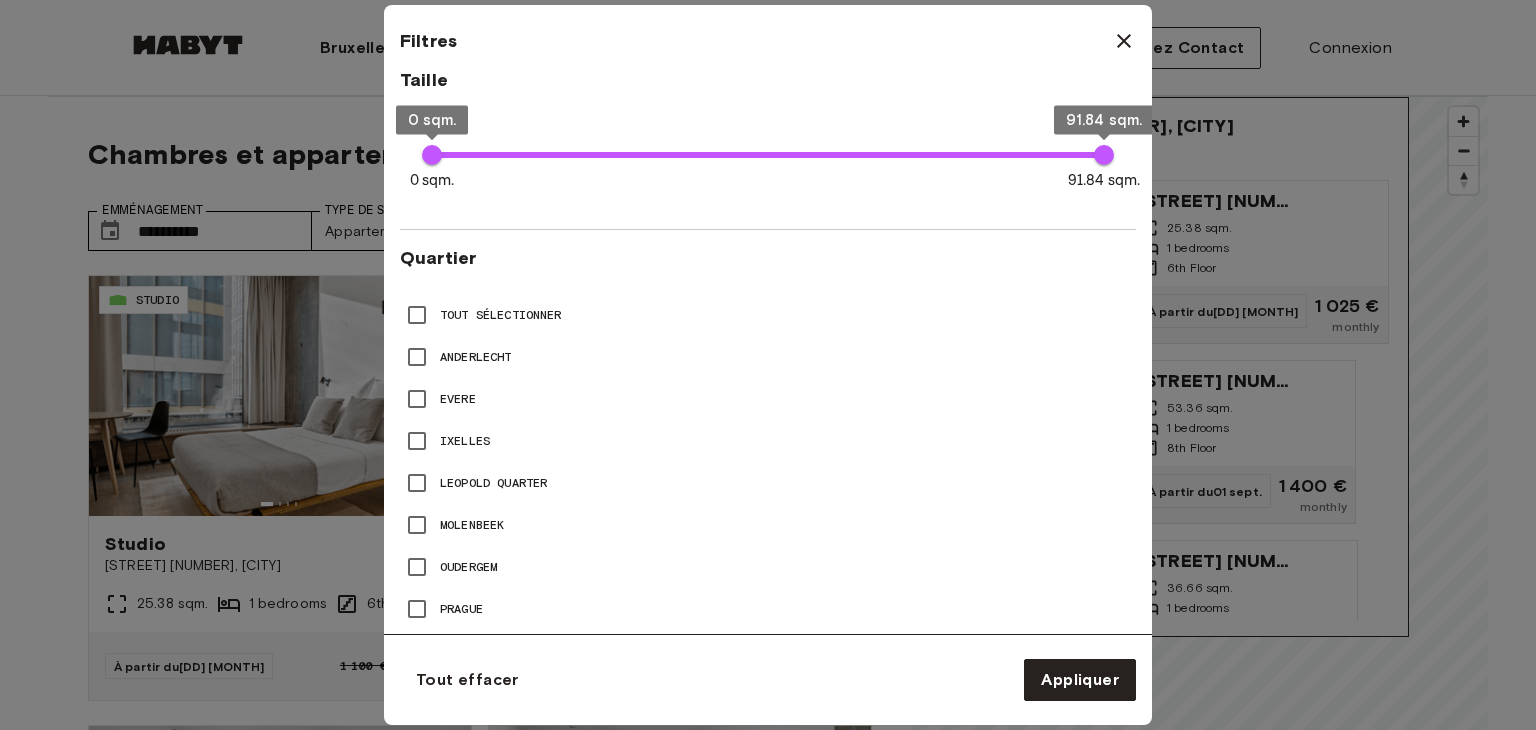 scroll, scrollTop: 804, scrollLeft: 0, axis: vertical 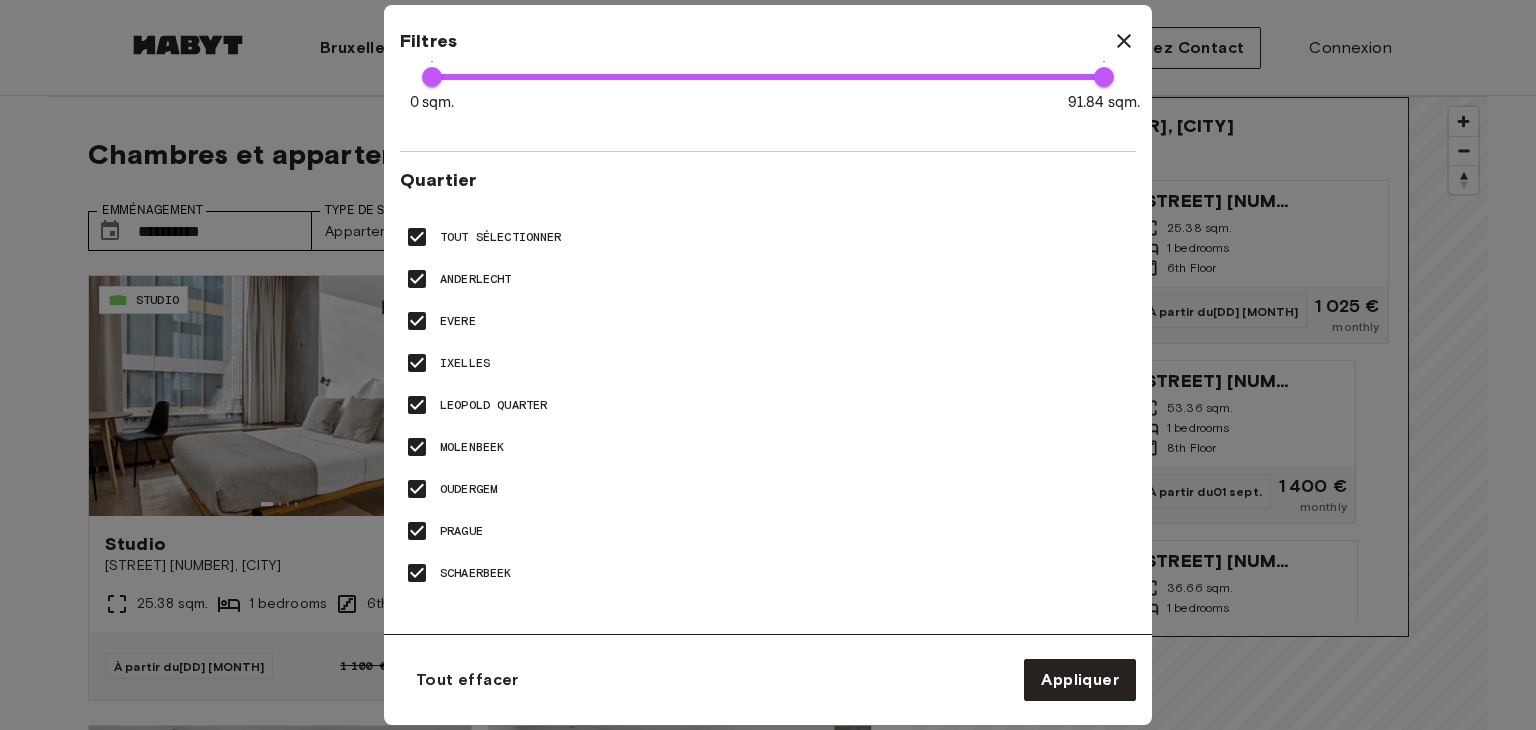 type on "**" 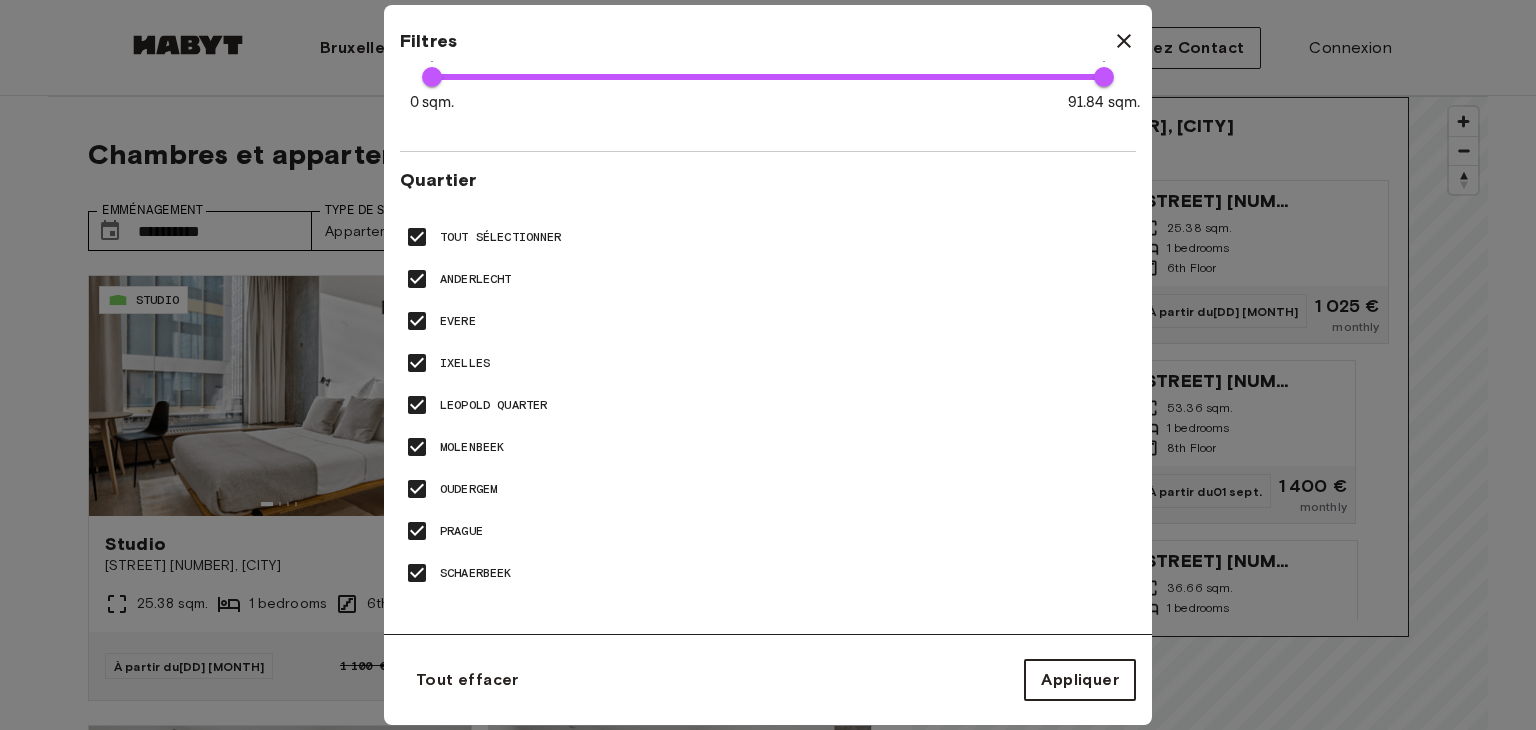 scroll, scrollTop: 803, scrollLeft: 0, axis: vertical 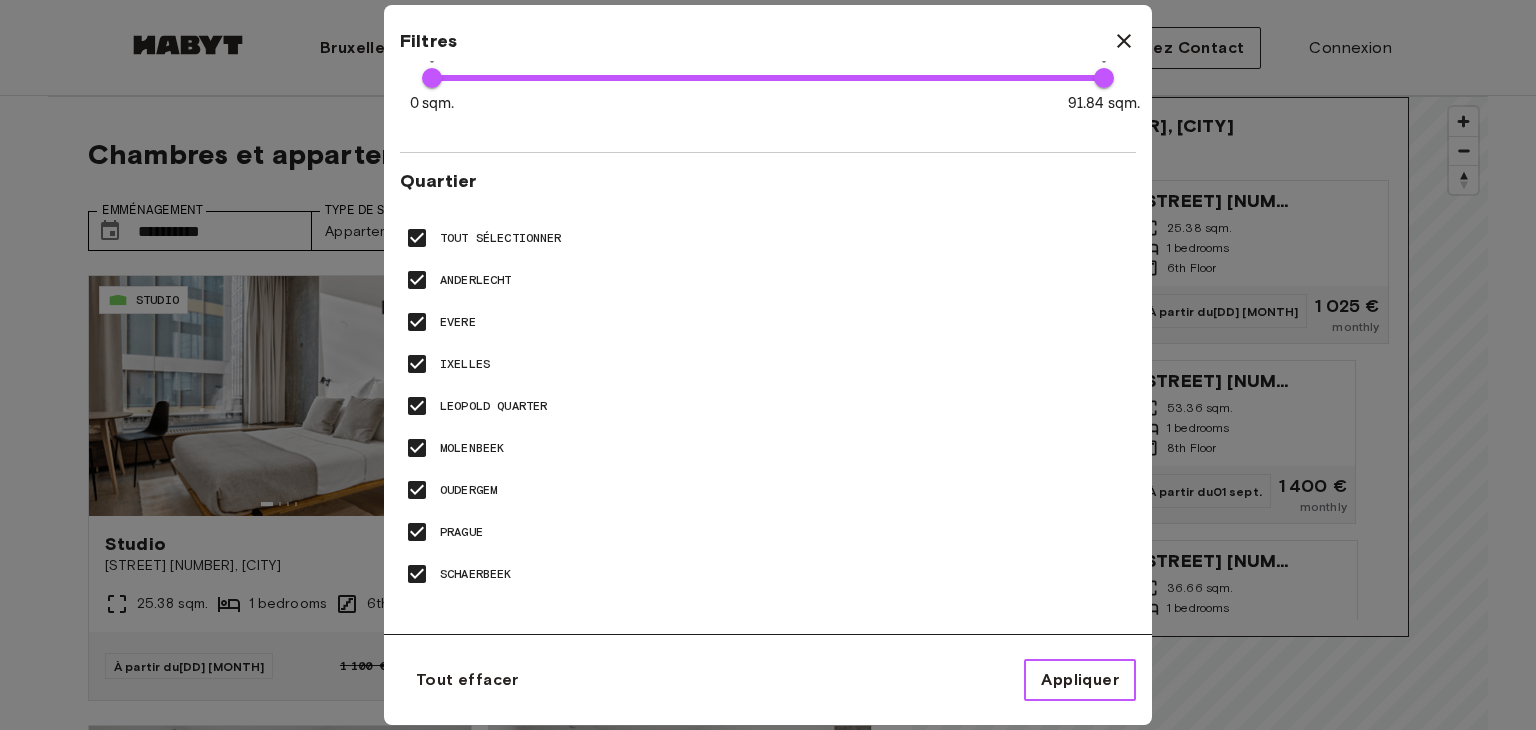 click on "Appliquer" at bounding box center (1080, 680) 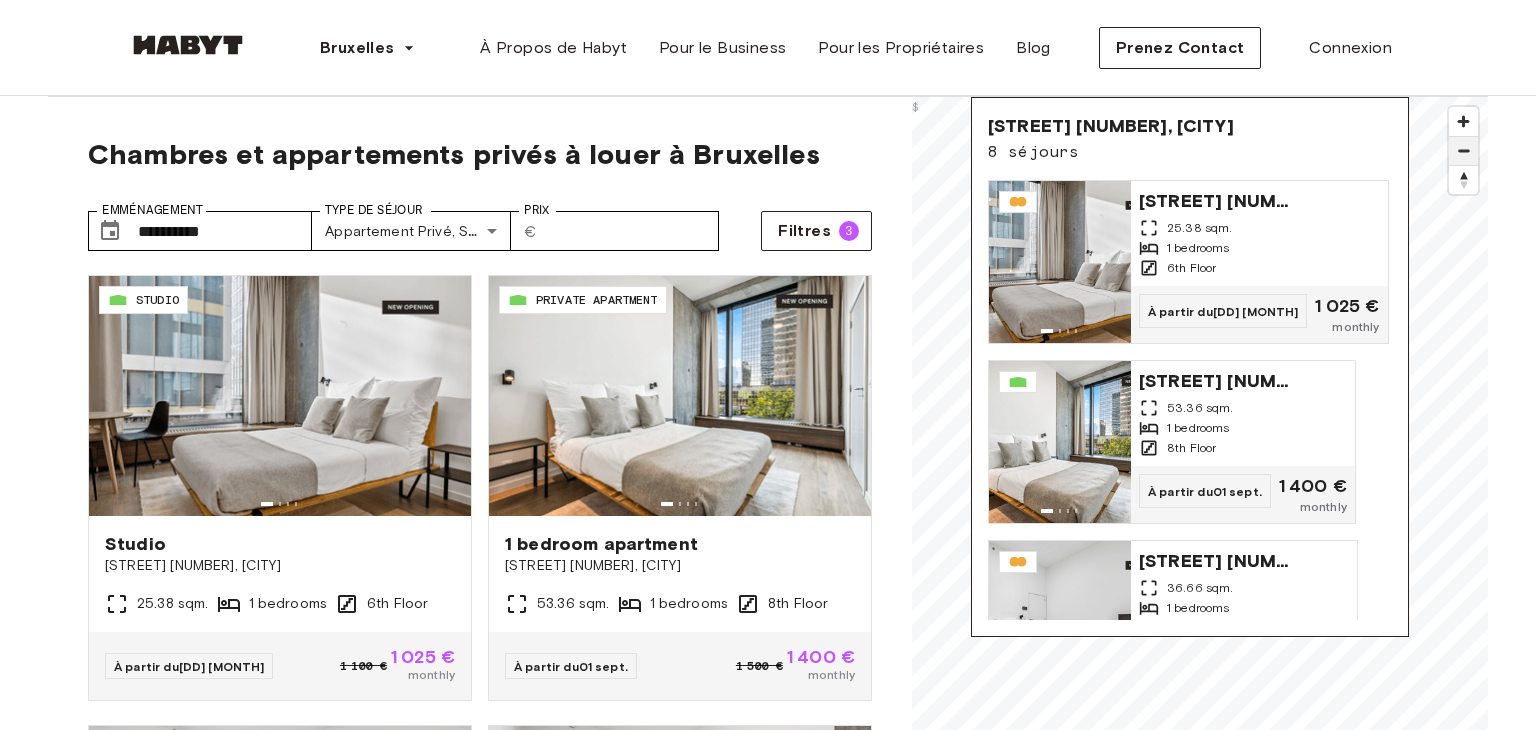 click at bounding box center (1463, 151) 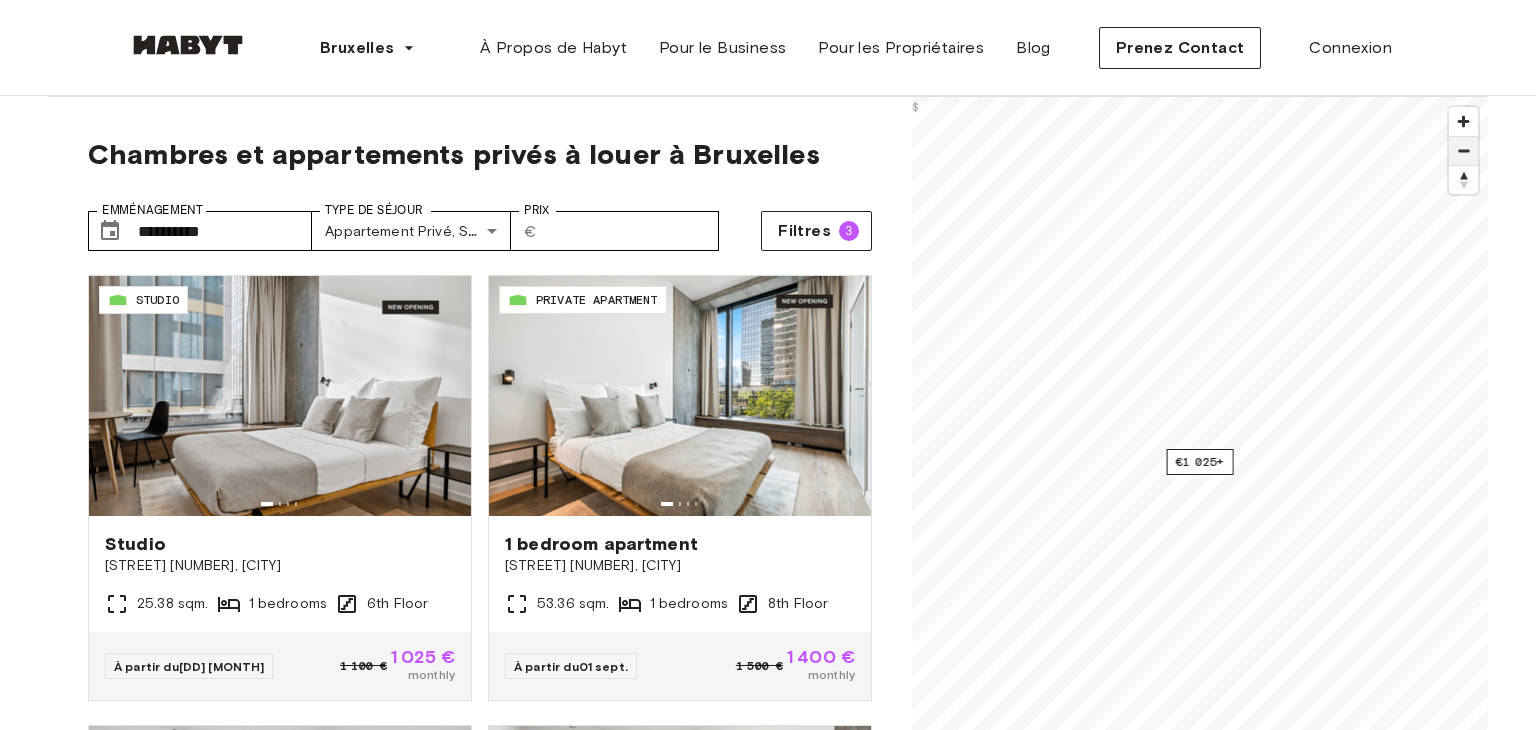 click at bounding box center [1463, 151] 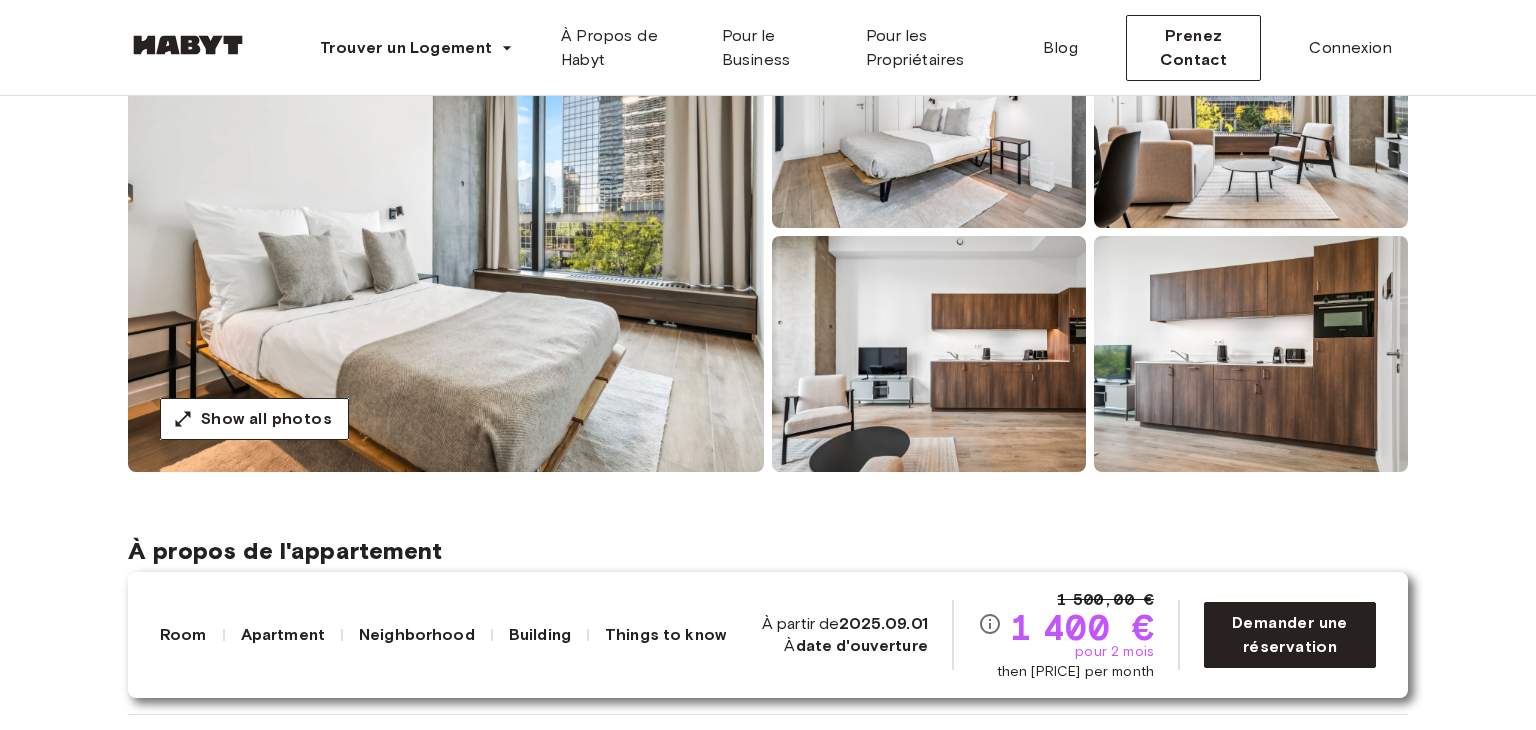 scroll, scrollTop: 310, scrollLeft: 0, axis: vertical 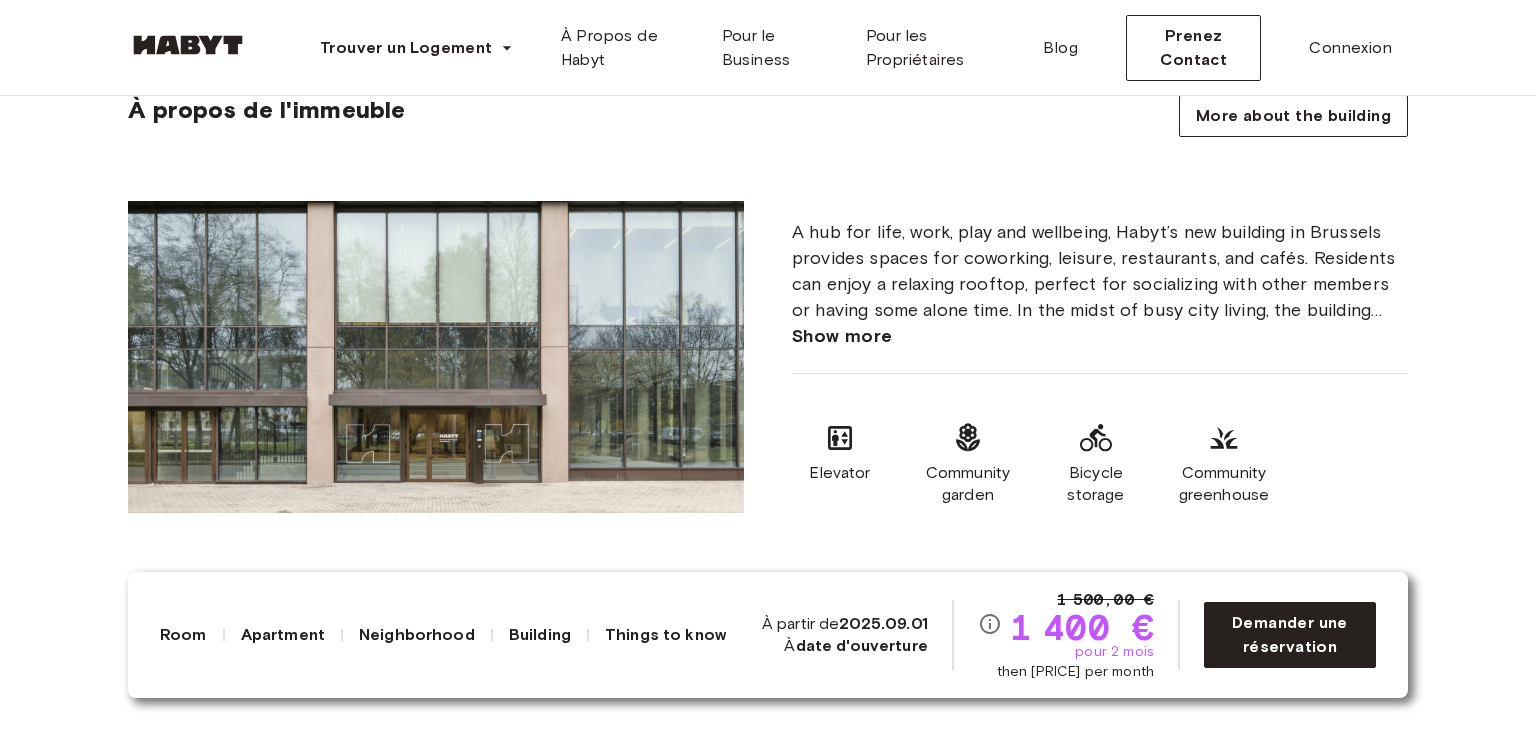 click on "Apartment" at bounding box center [283, 635] 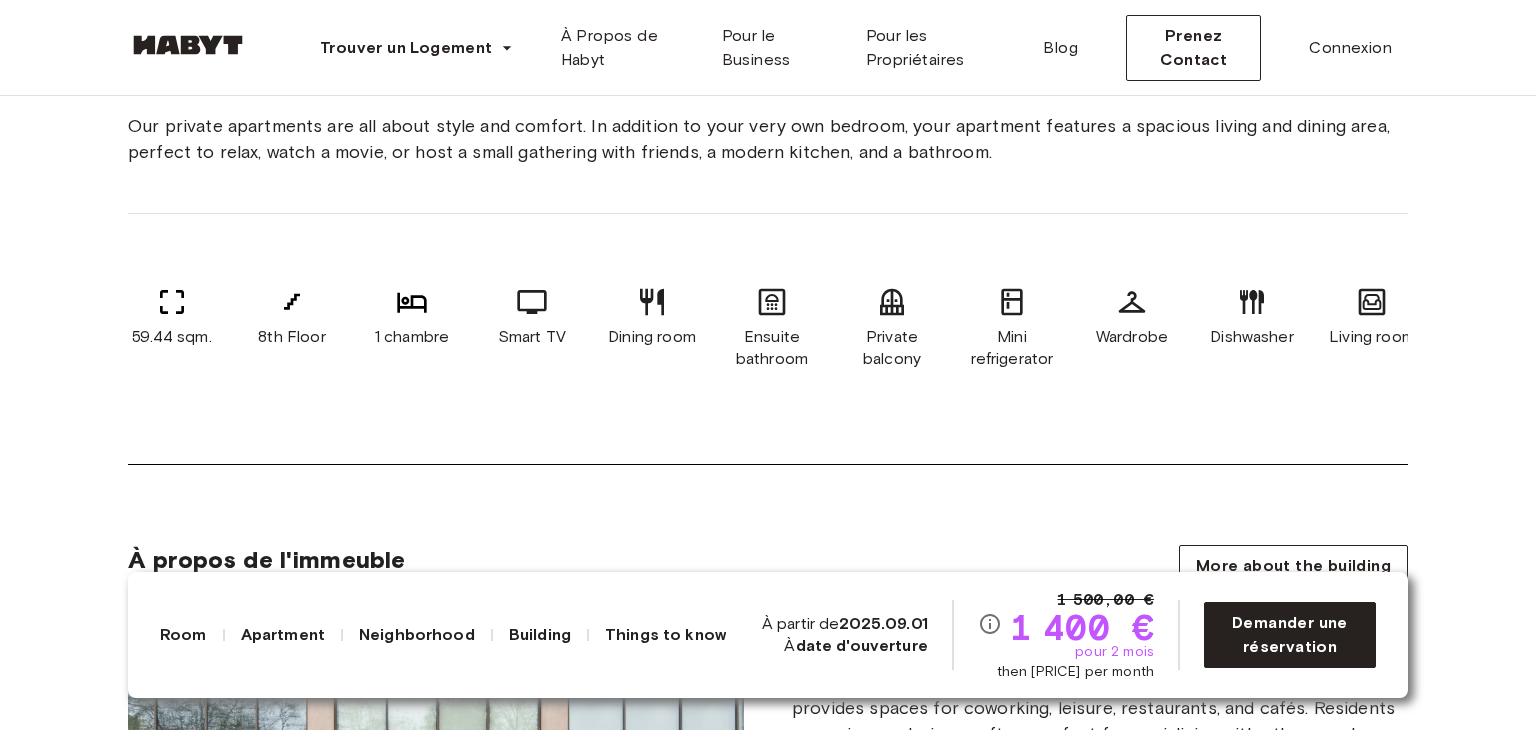 scroll, scrollTop: 780, scrollLeft: 0, axis: vertical 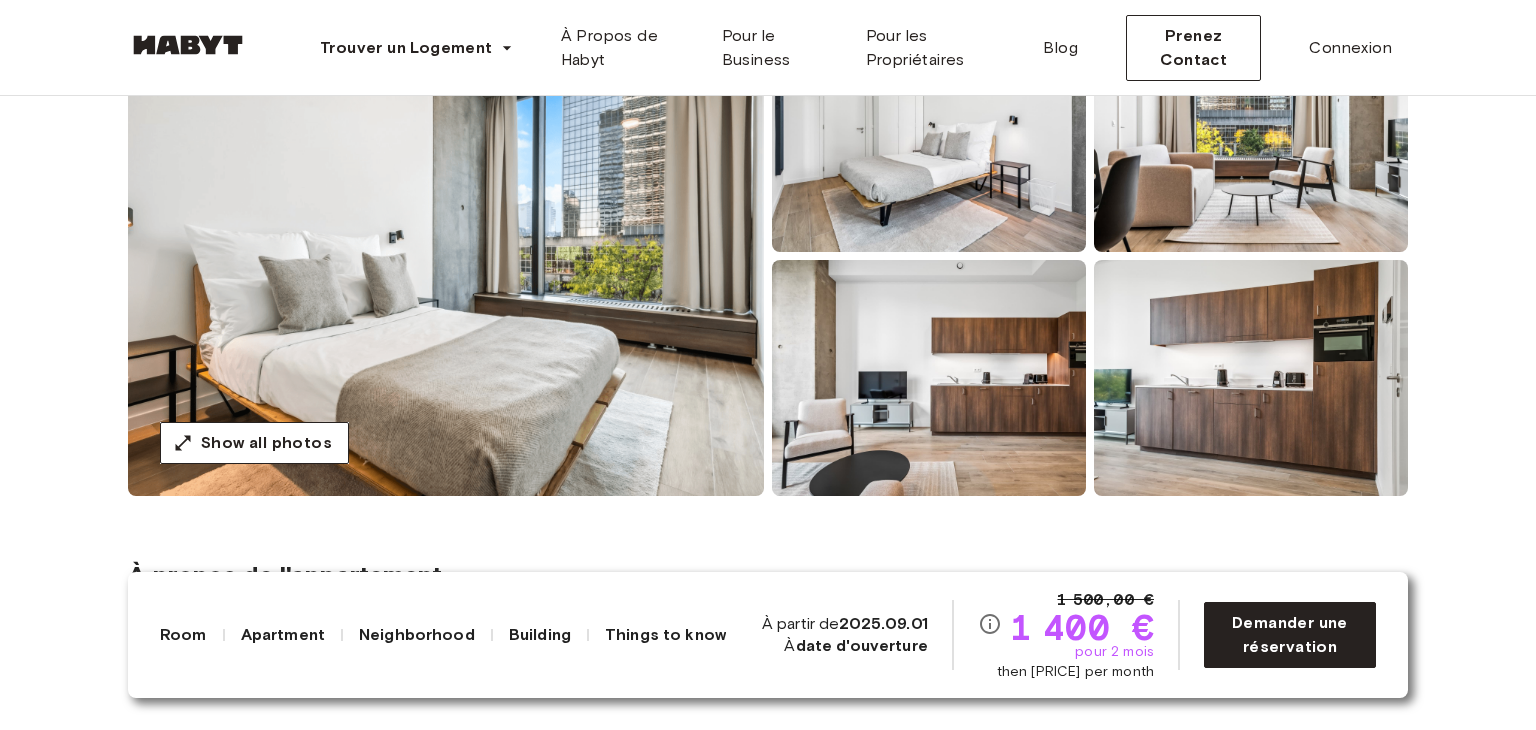 click at bounding box center [446, 256] 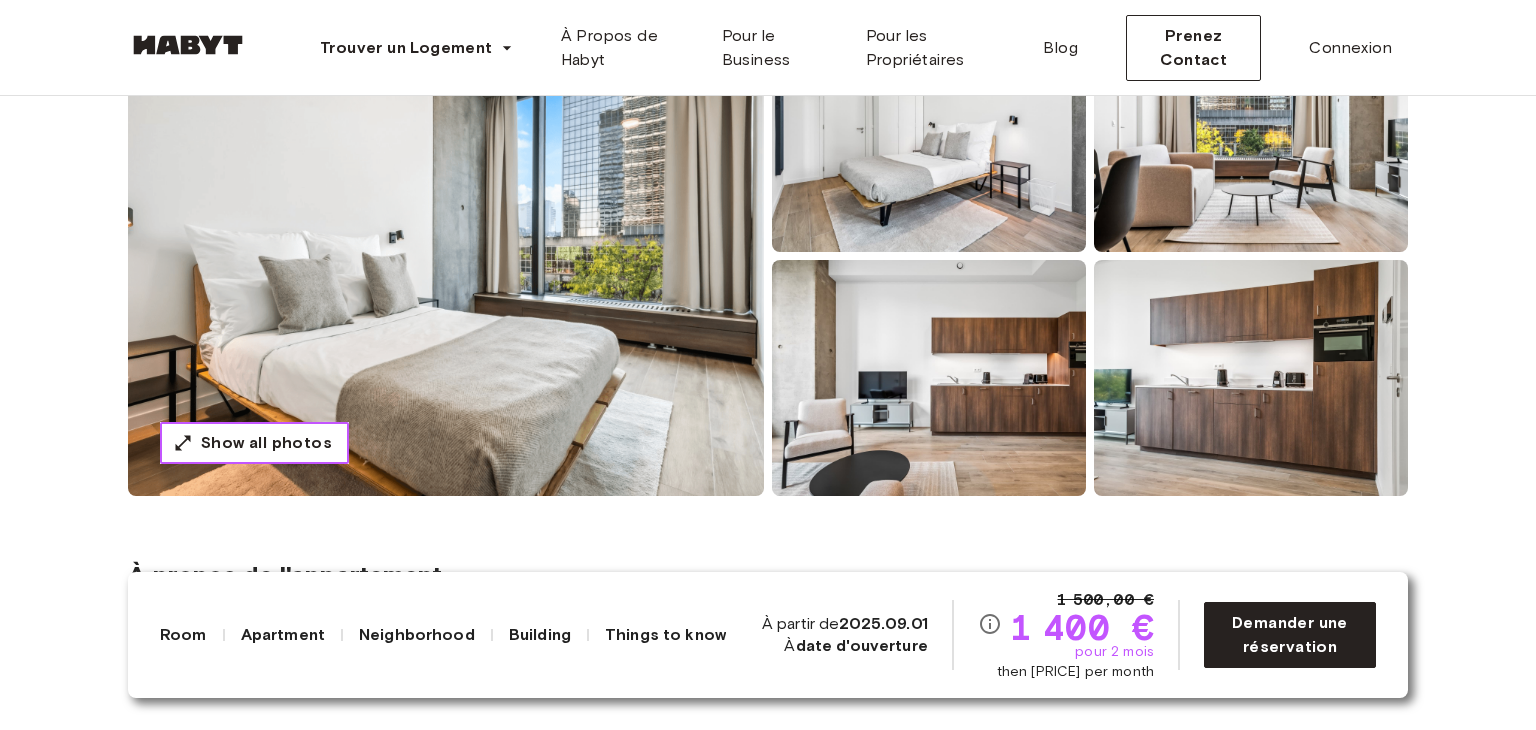 click on "Show all photos" at bounding box center [266, 443] 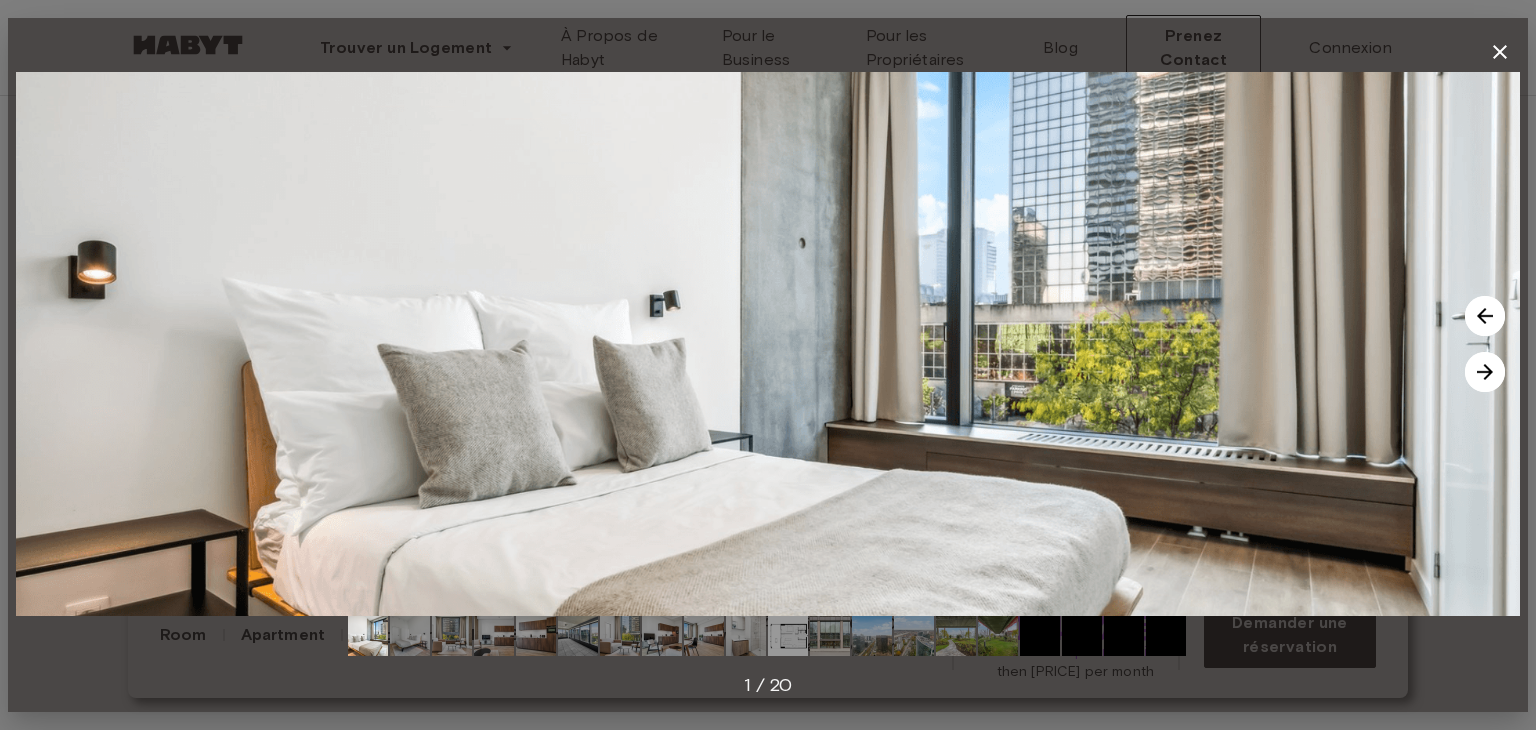 click at bounding box center [1485, 372] 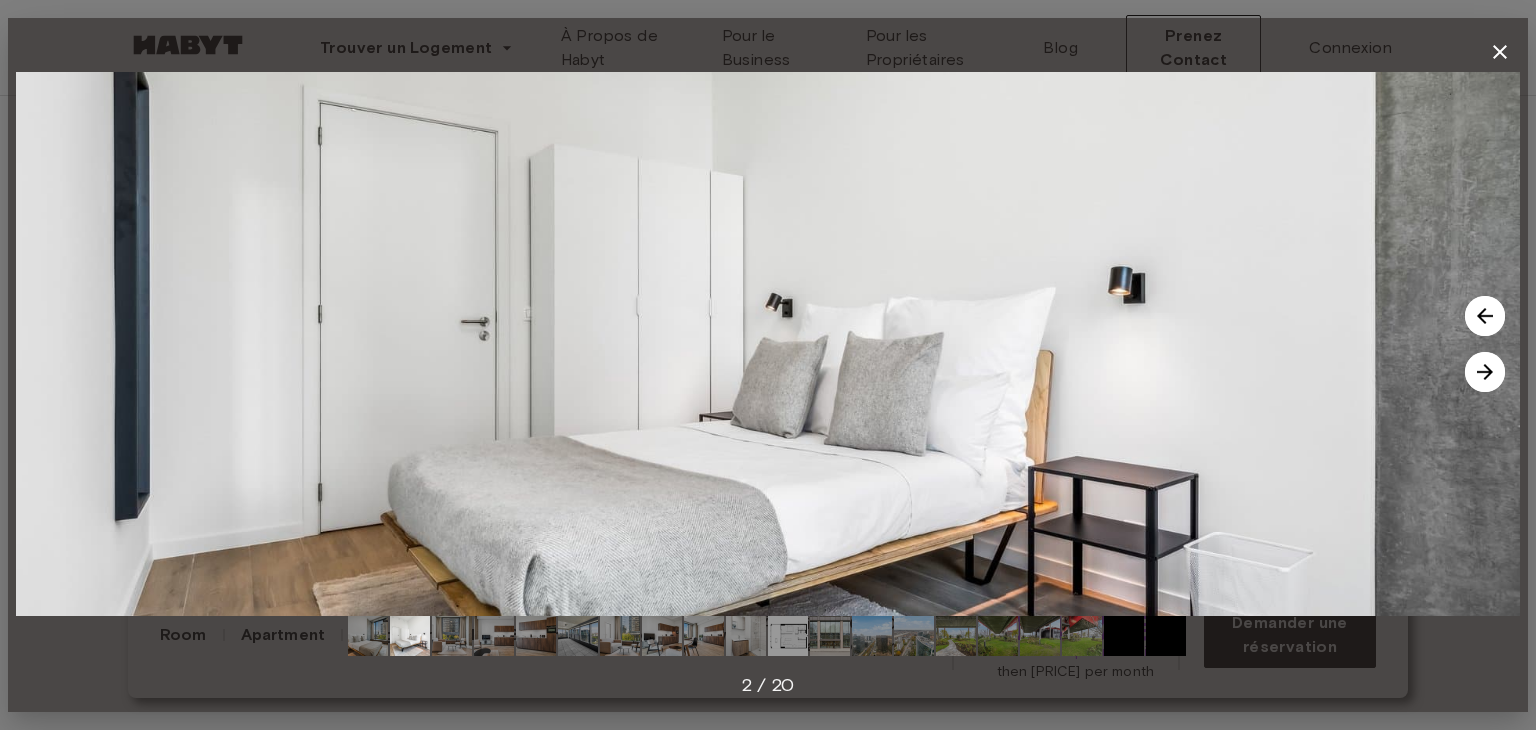 click at bounding box center [1485, 372] 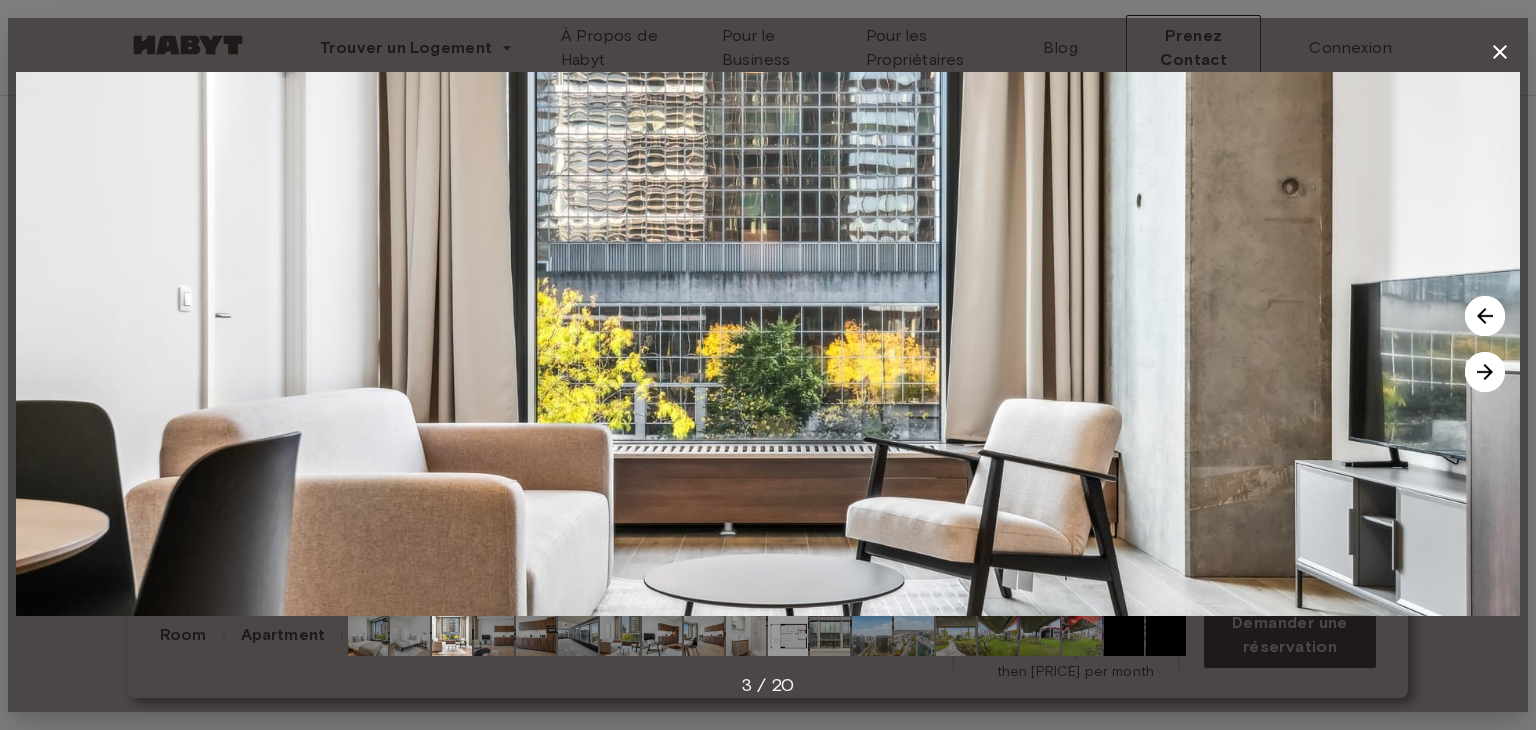click at bounding box center [1485, 372] 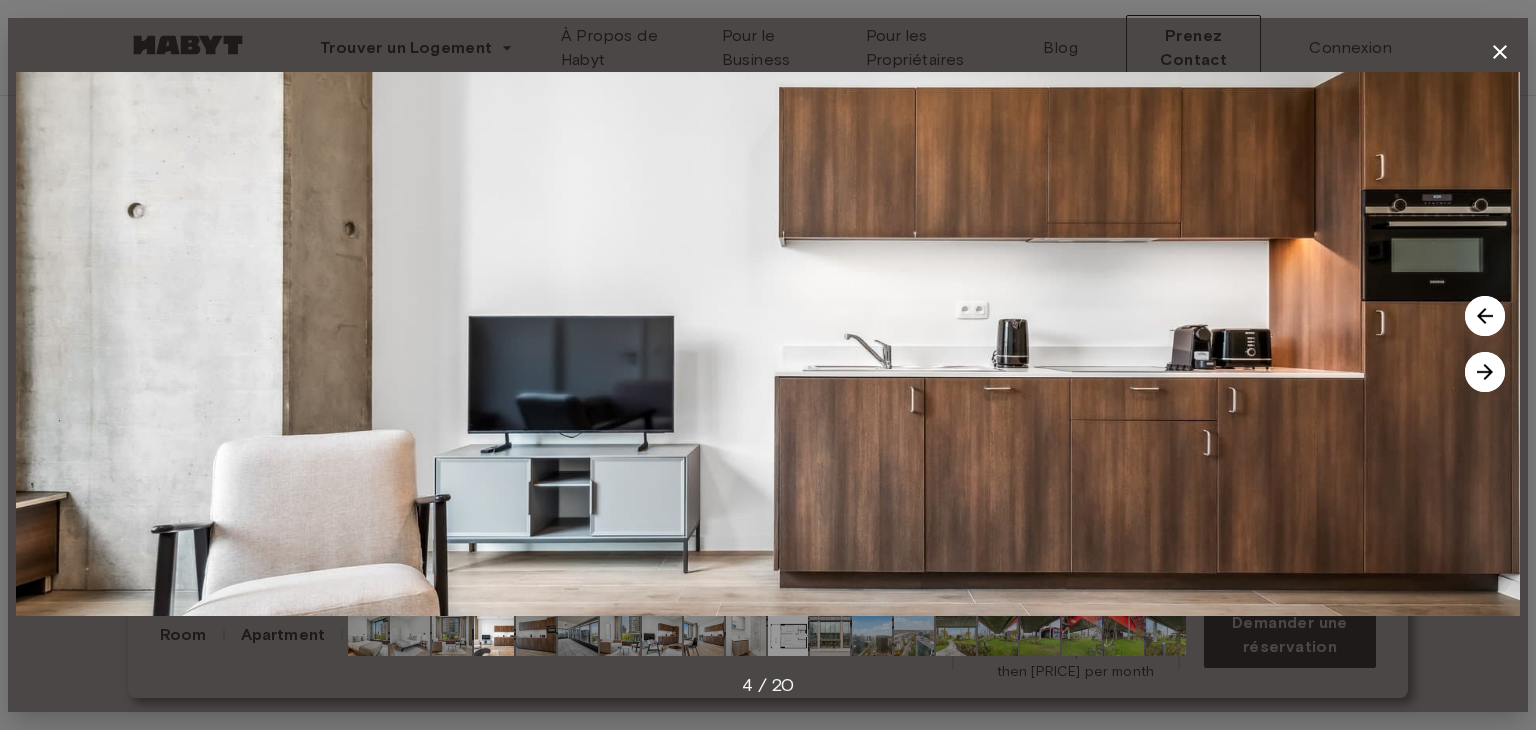 click at bounding box center [1485, 372] 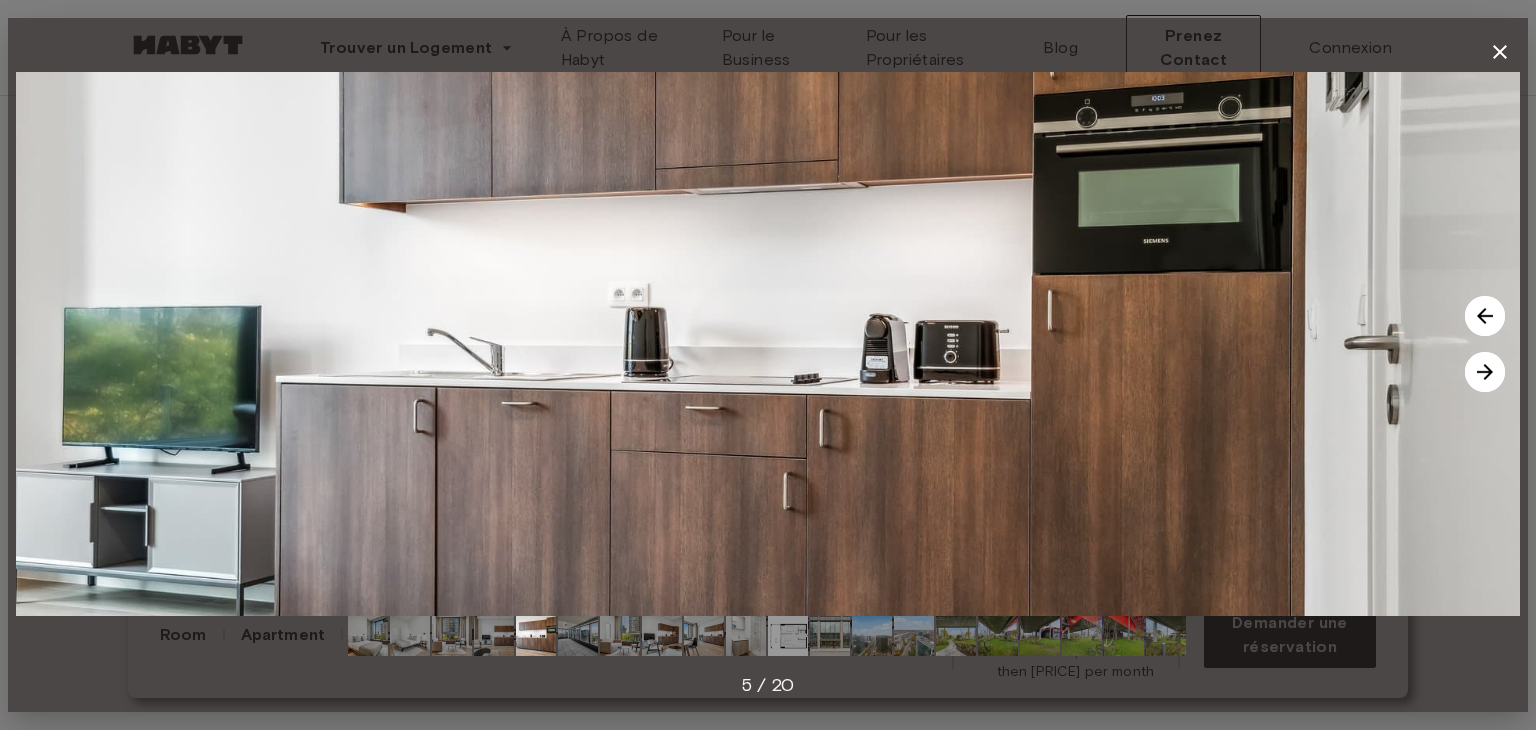 click at bounding box center [1485, 372] 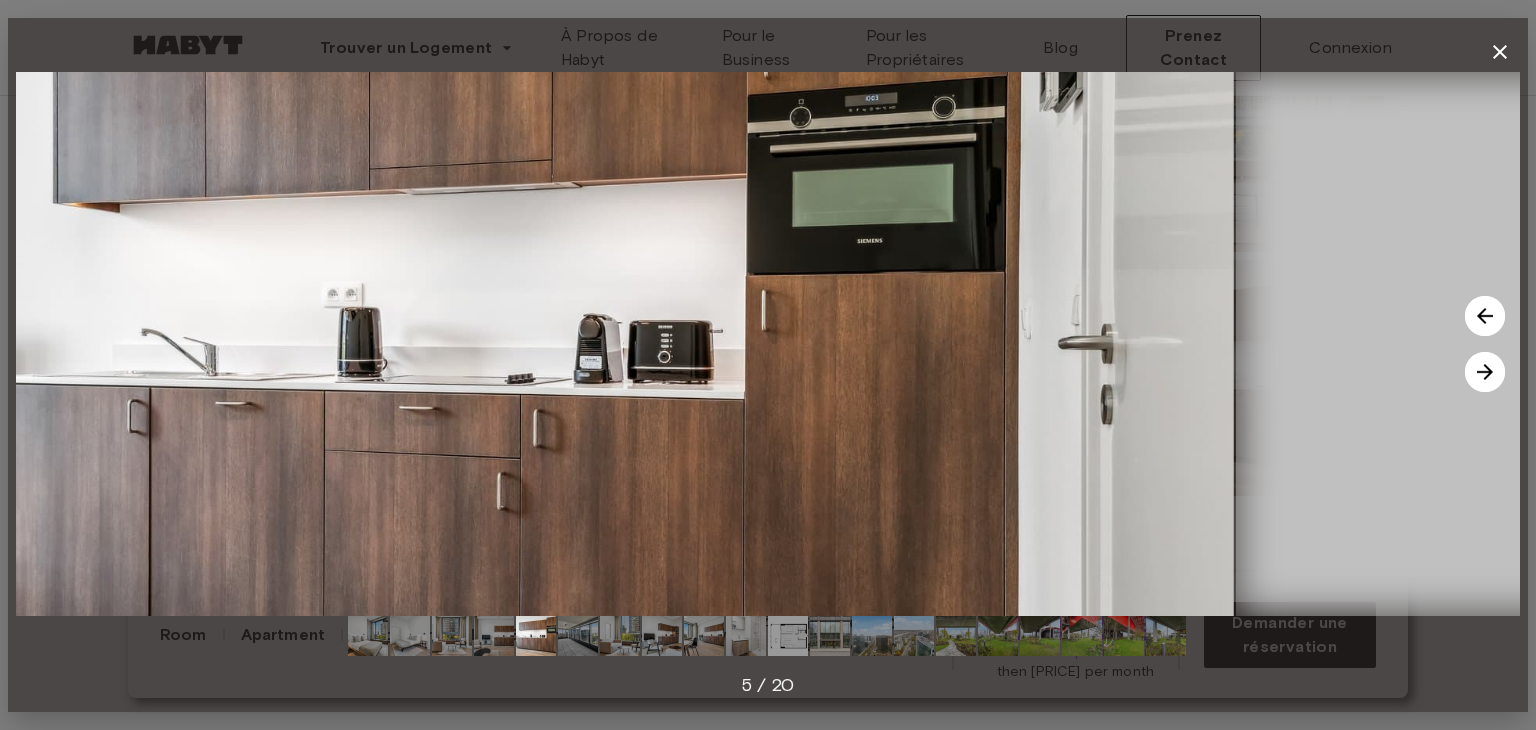click at bounding box center [1485, 372] 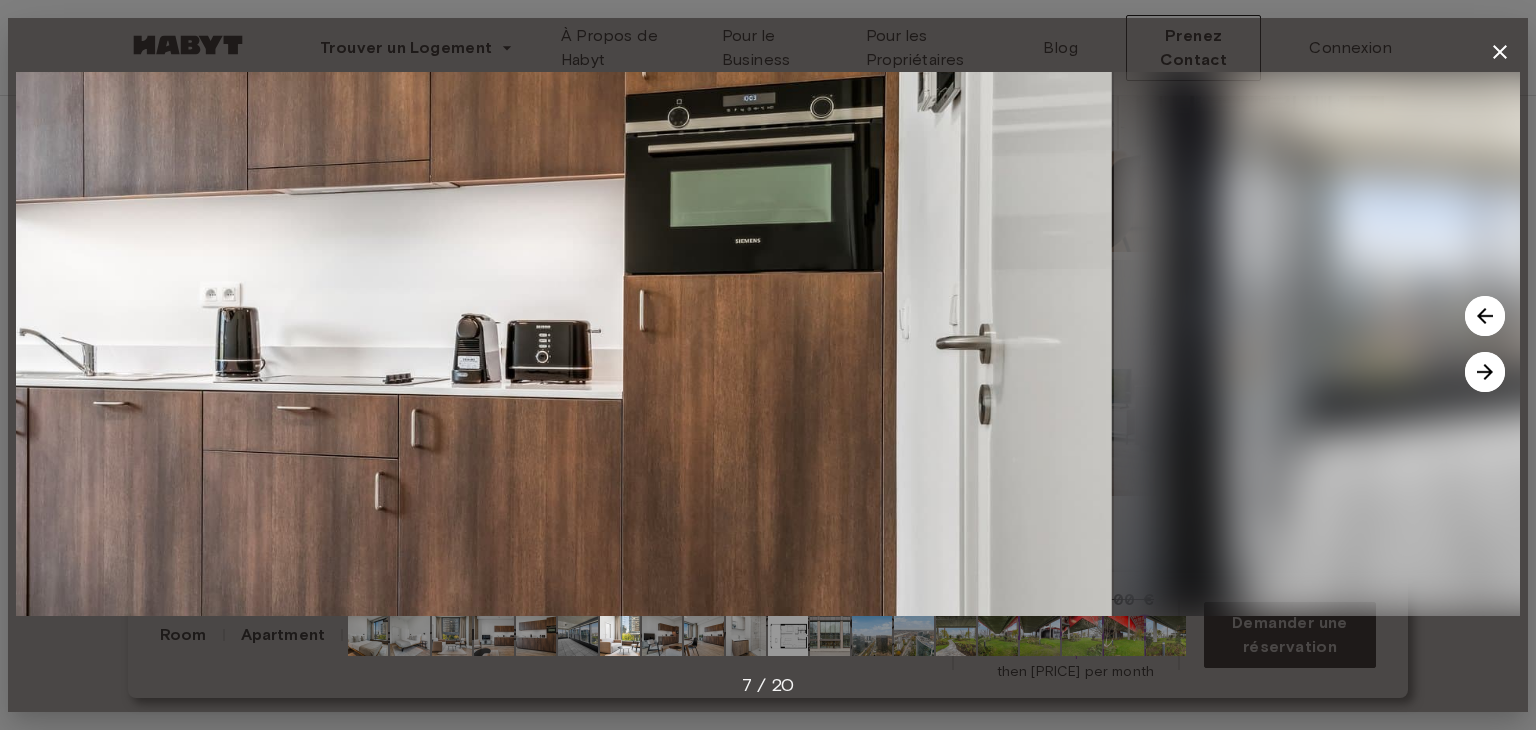 click at bounding box center [1485, 372] 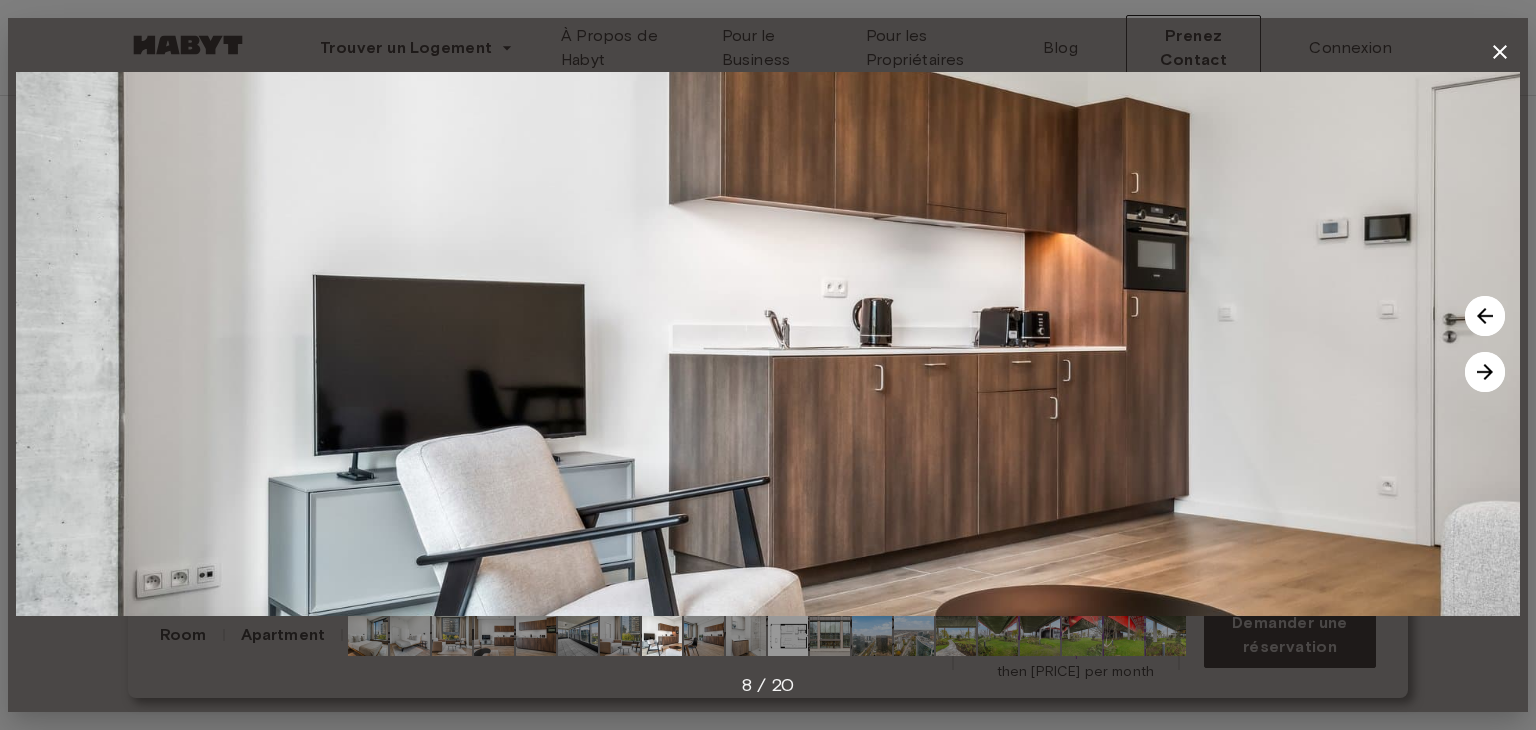 click at bounding box center [1485, 372] 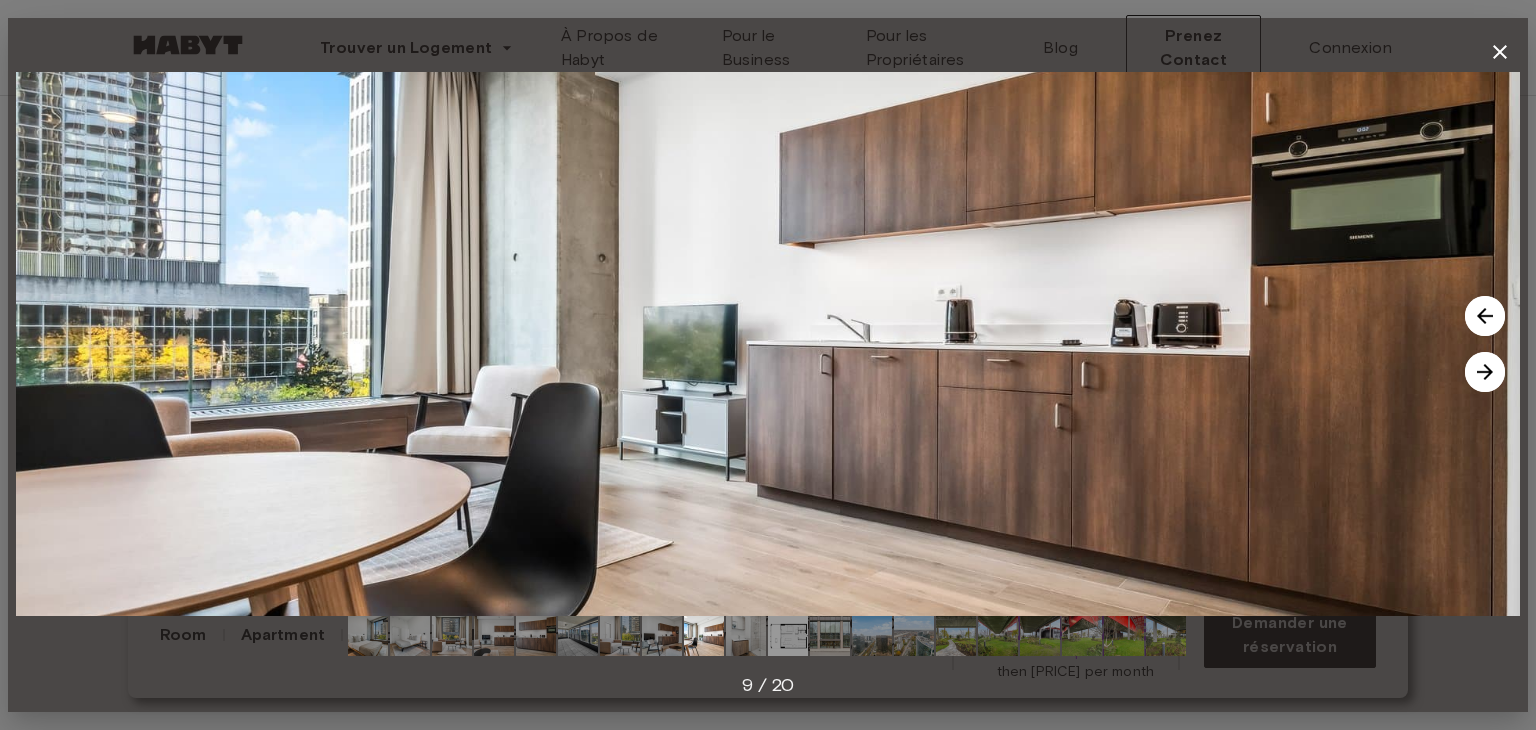 click at bounding box center (1485, 372) 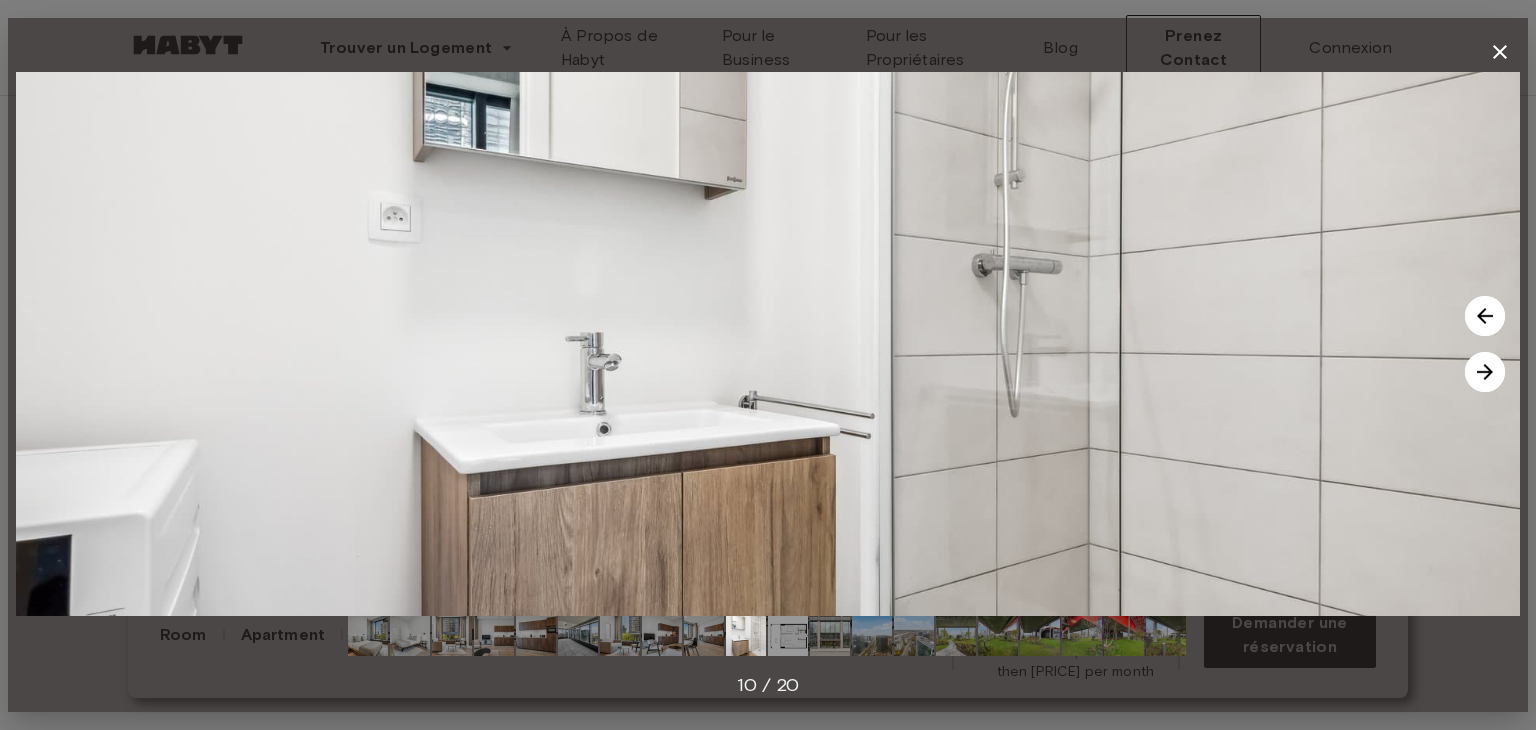 click at bounding box center [1485, 372] 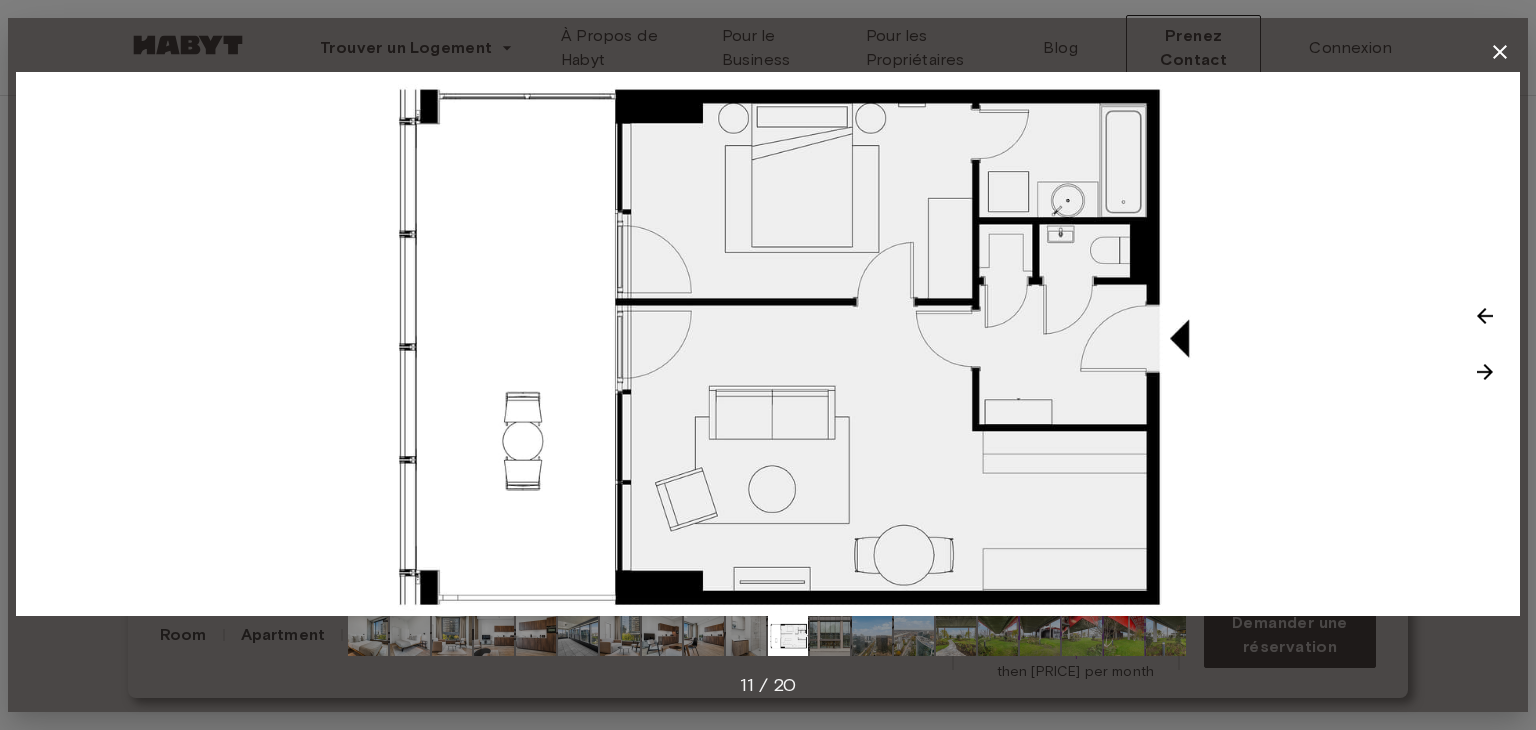 click at bounding box center [1485, 372] 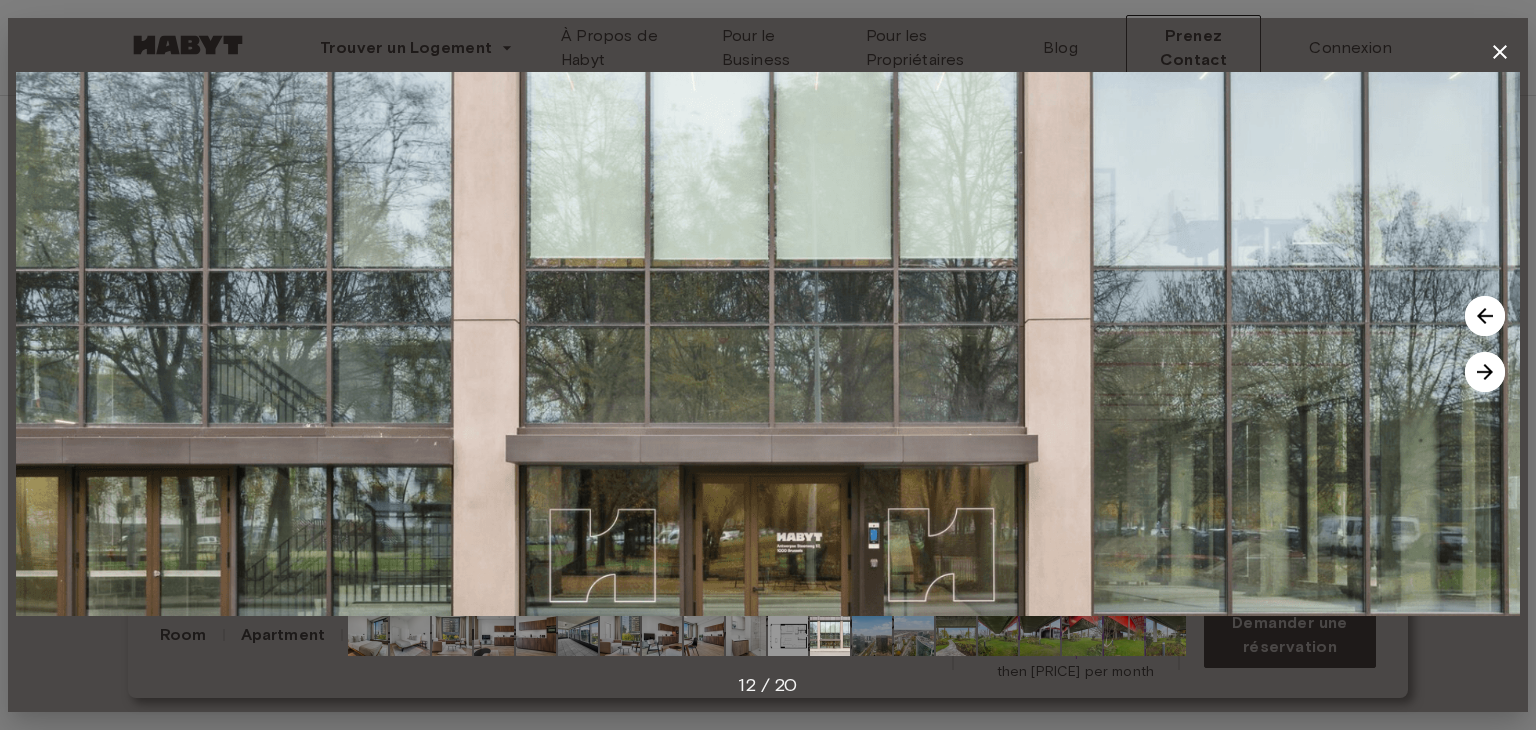 click at bounding box center [1485, 372] 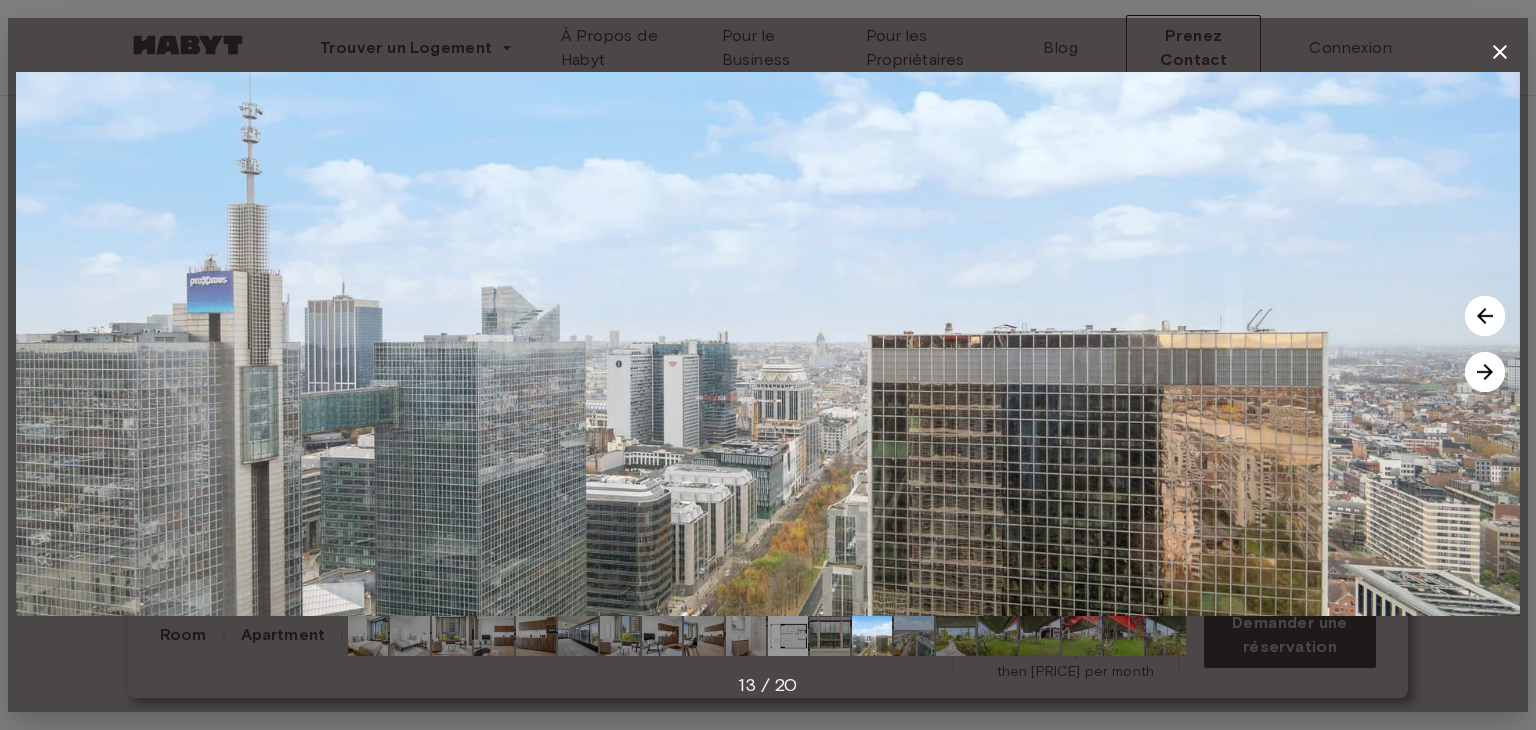 click at bounding box center [1485, 372] 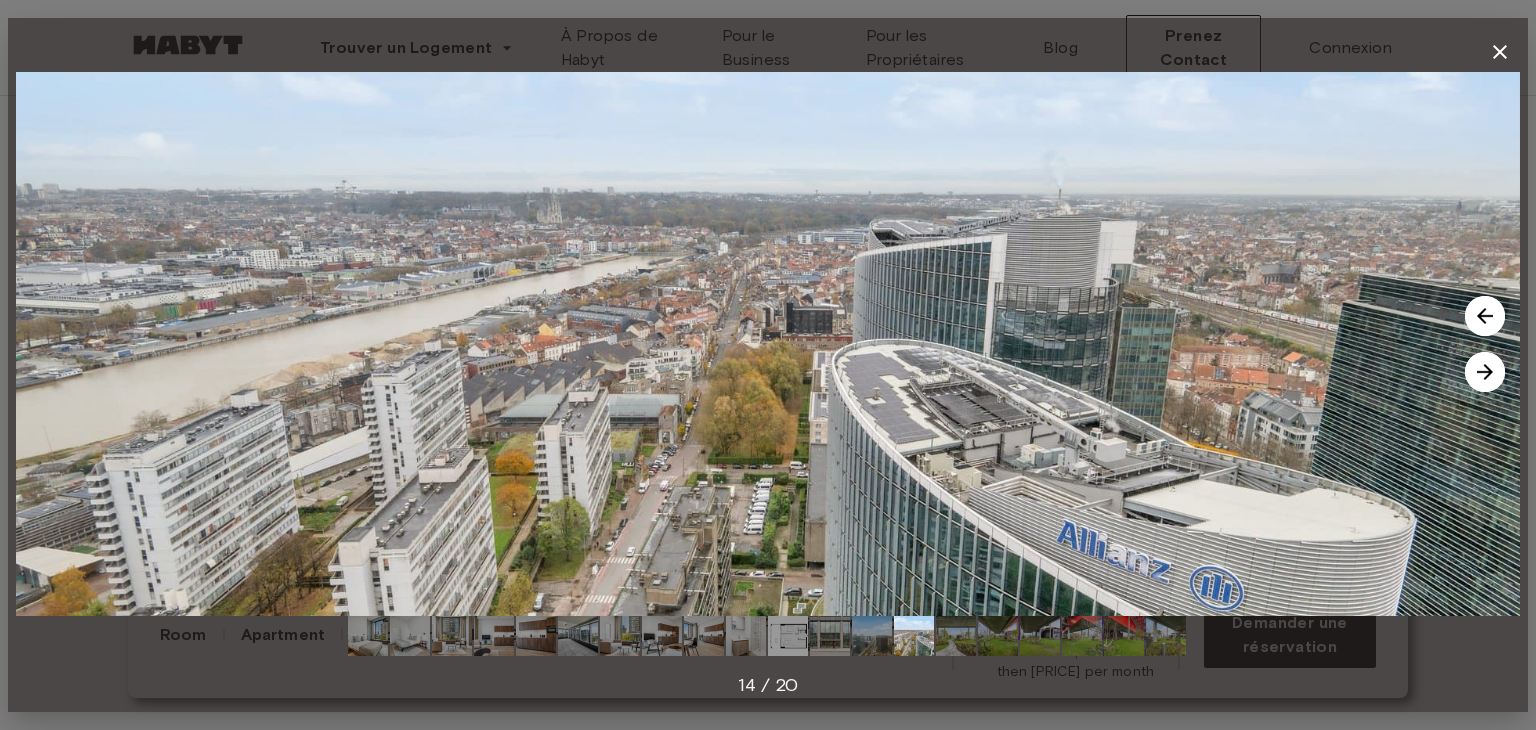 click at bounding box center [1485, 372] 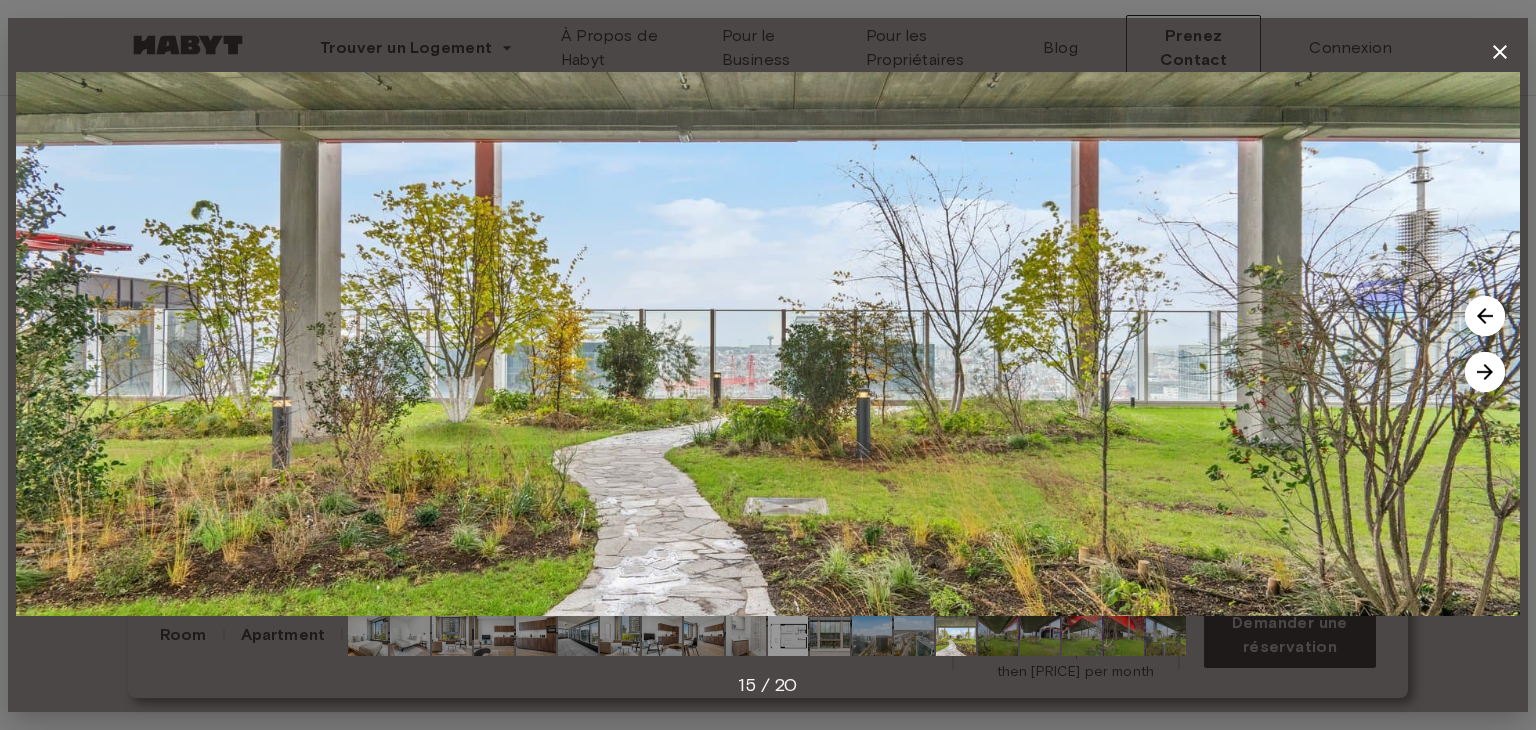 click at bounding box center (1485, 372) 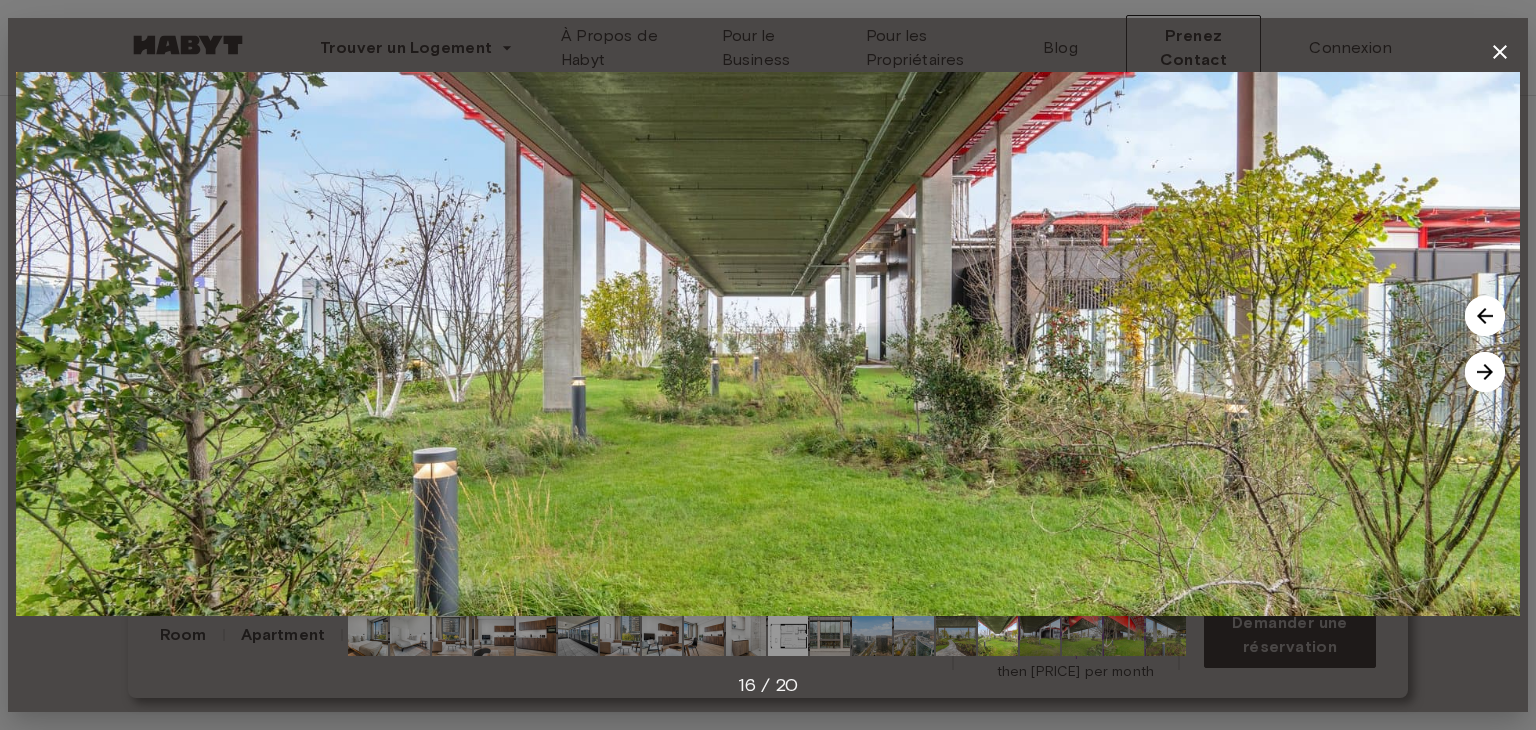 click 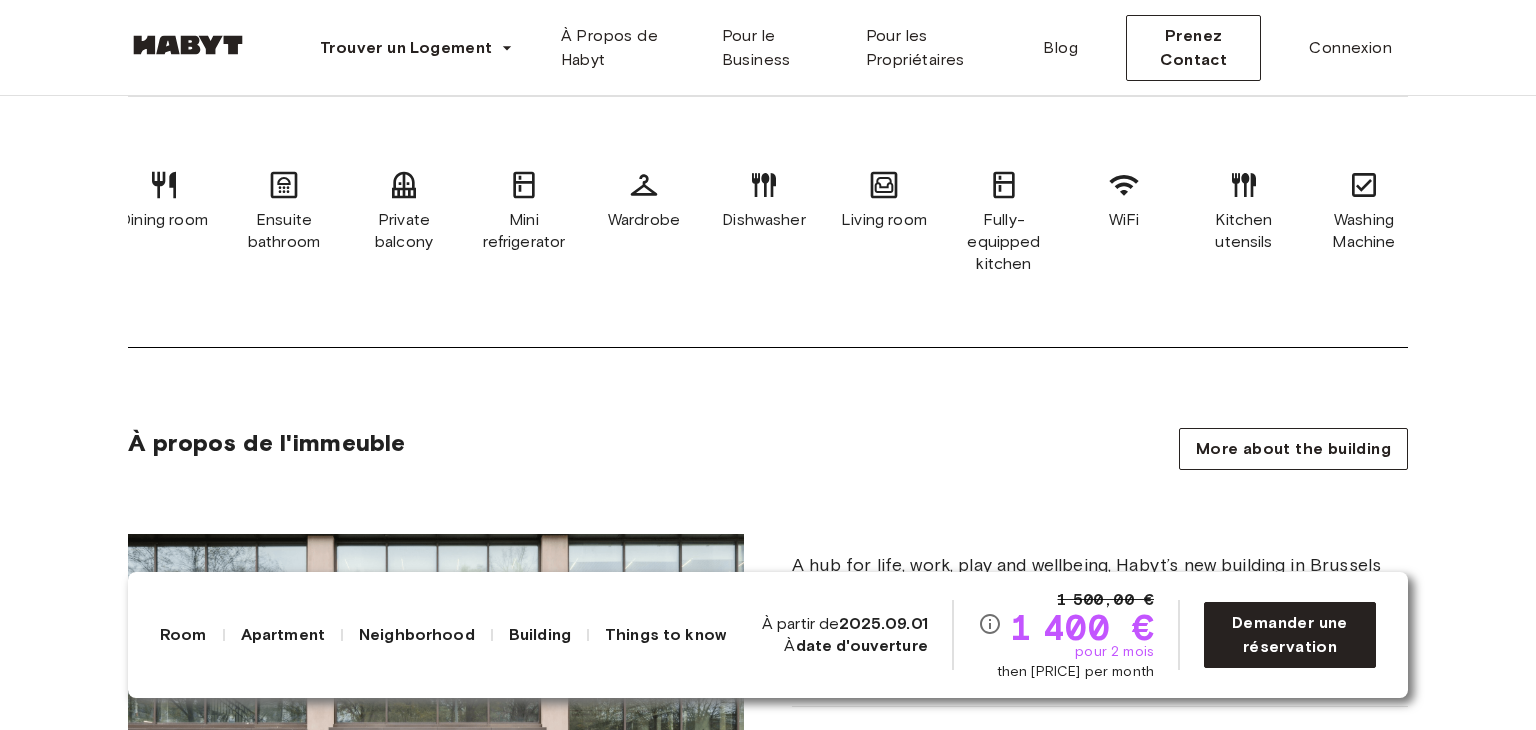 scroll, scrollTop: 0, scrollLeft: 0, axis: both 